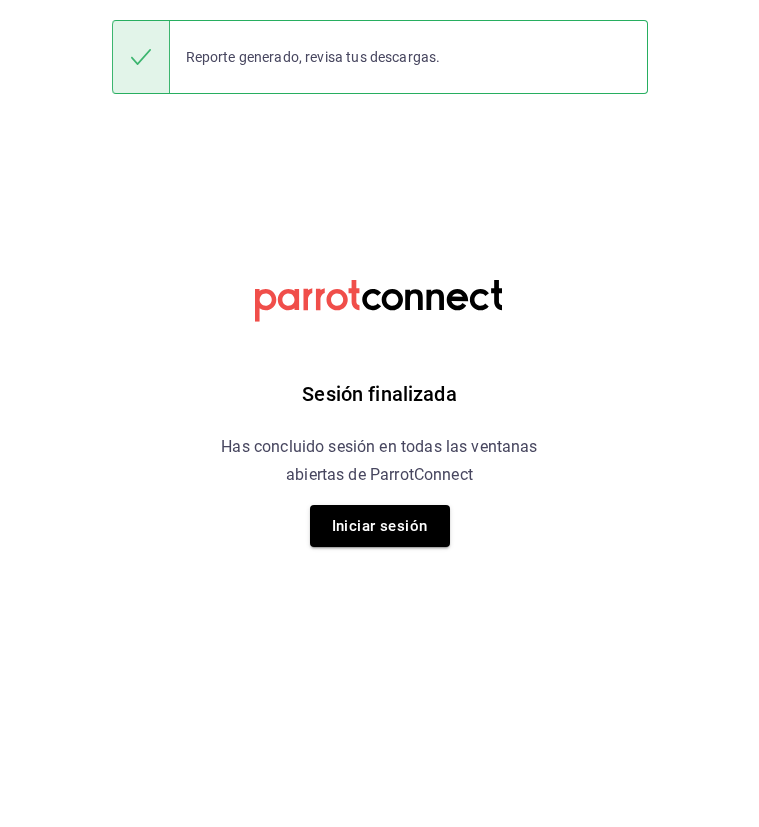 scroll, scrollTop: 0, scrollLeft: 0, axis: both 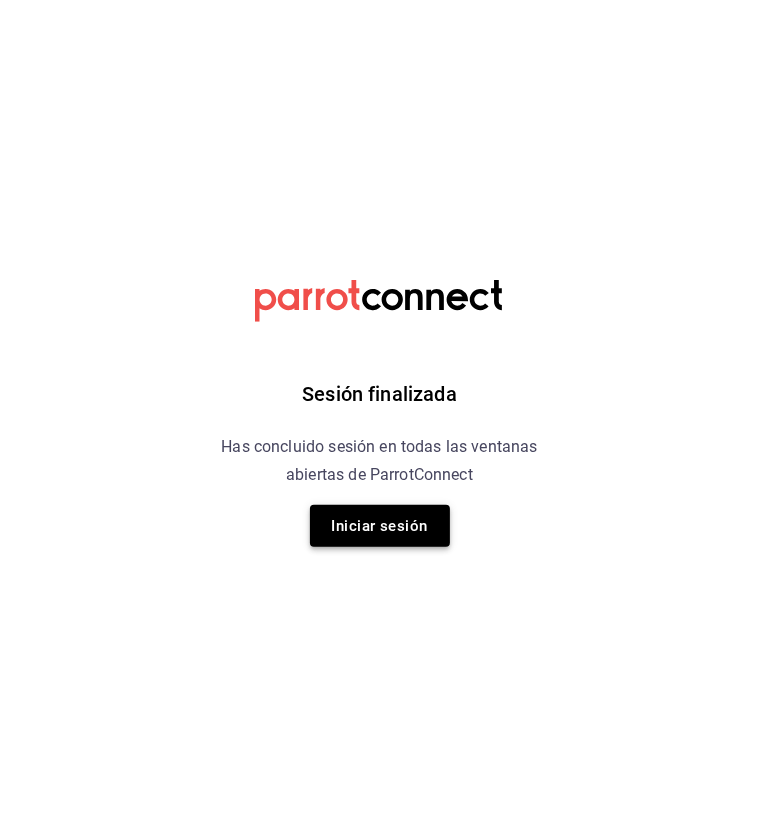 click on "Iniciar sesión" at bounding box center [380, 526] 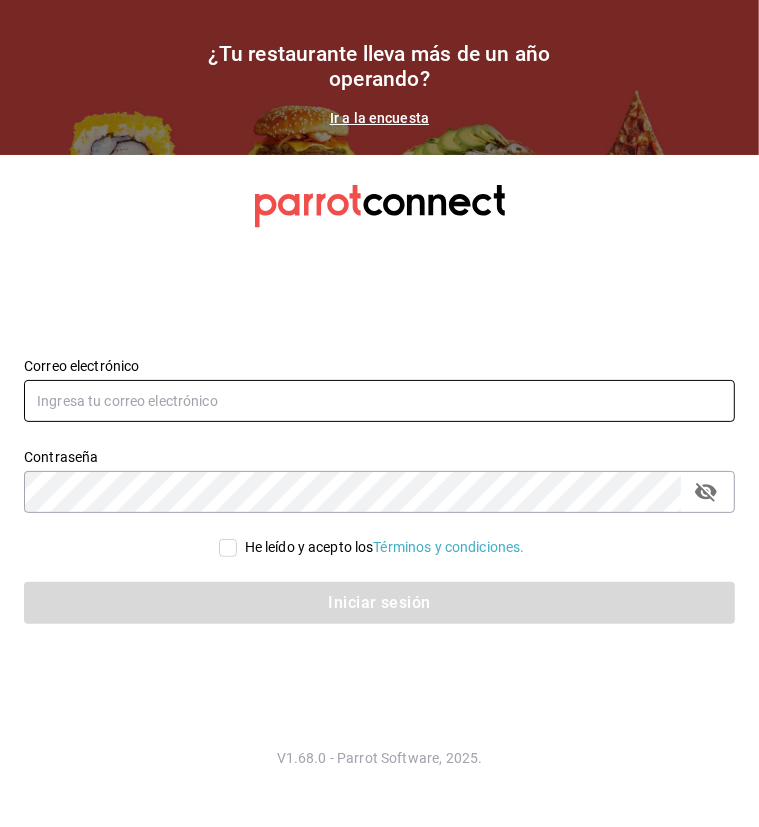 type on "[USERNAME]@example.com" 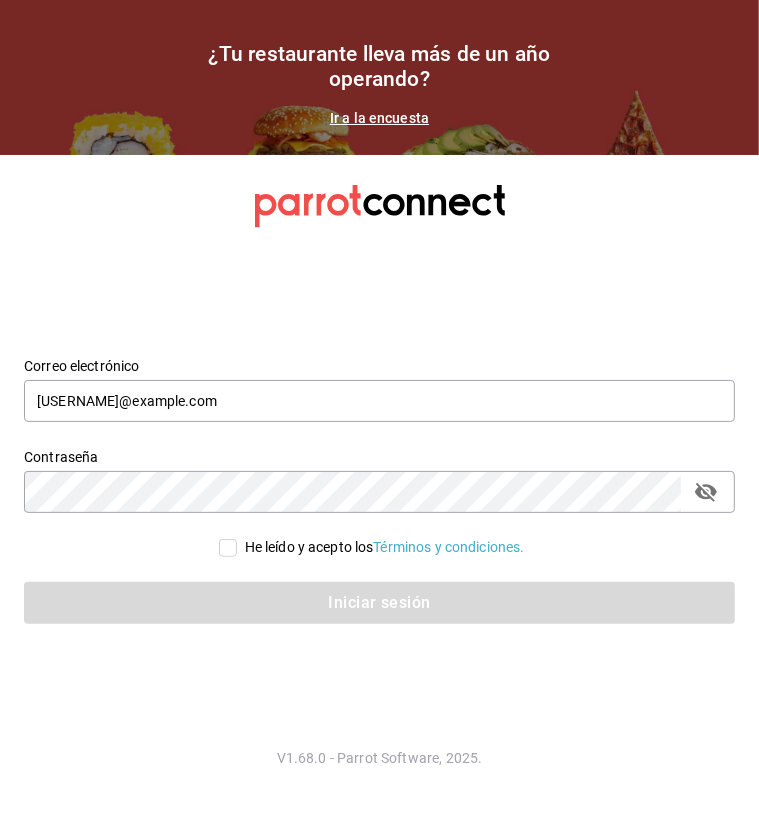click on "He leído y acepto los  Términos y condiciones." at bounding box center [228, 548] 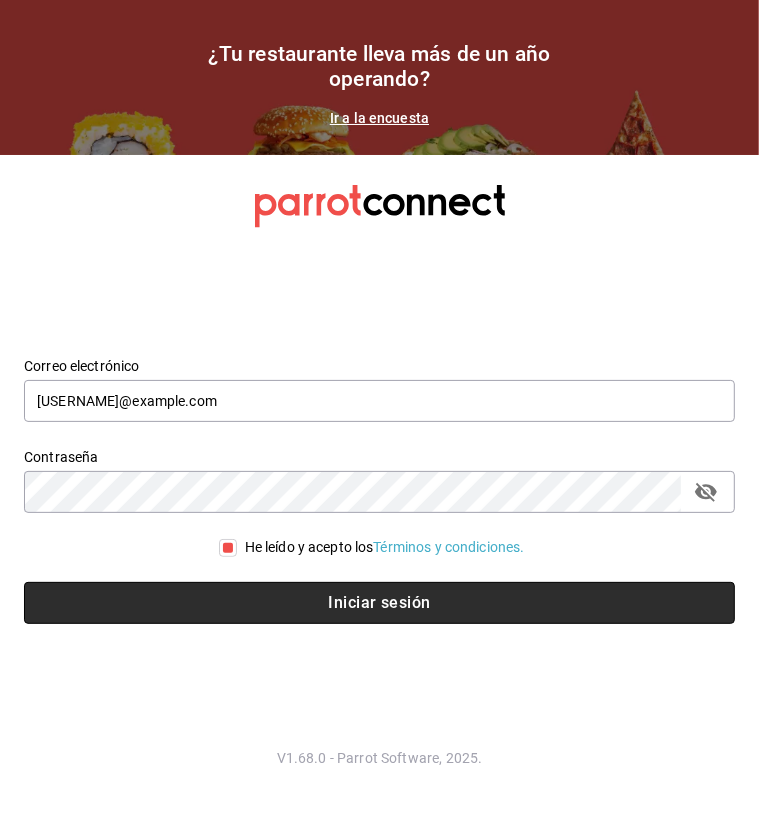 click on "Iniciar sesión" at bounding box center [379, 603] 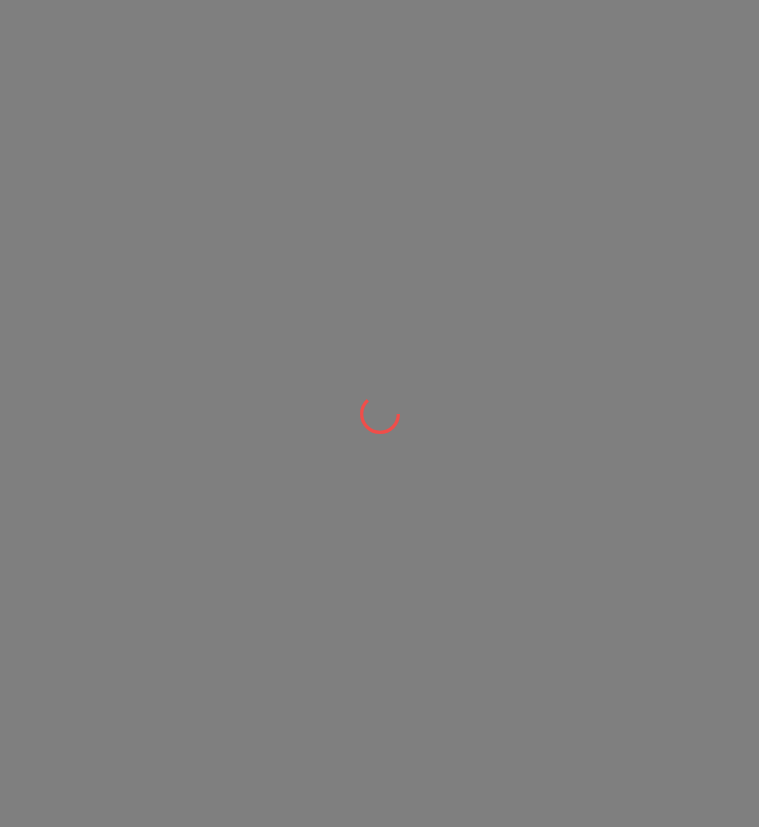 scroll, scrollTop: 0, scrollLeft: 0, axis: both 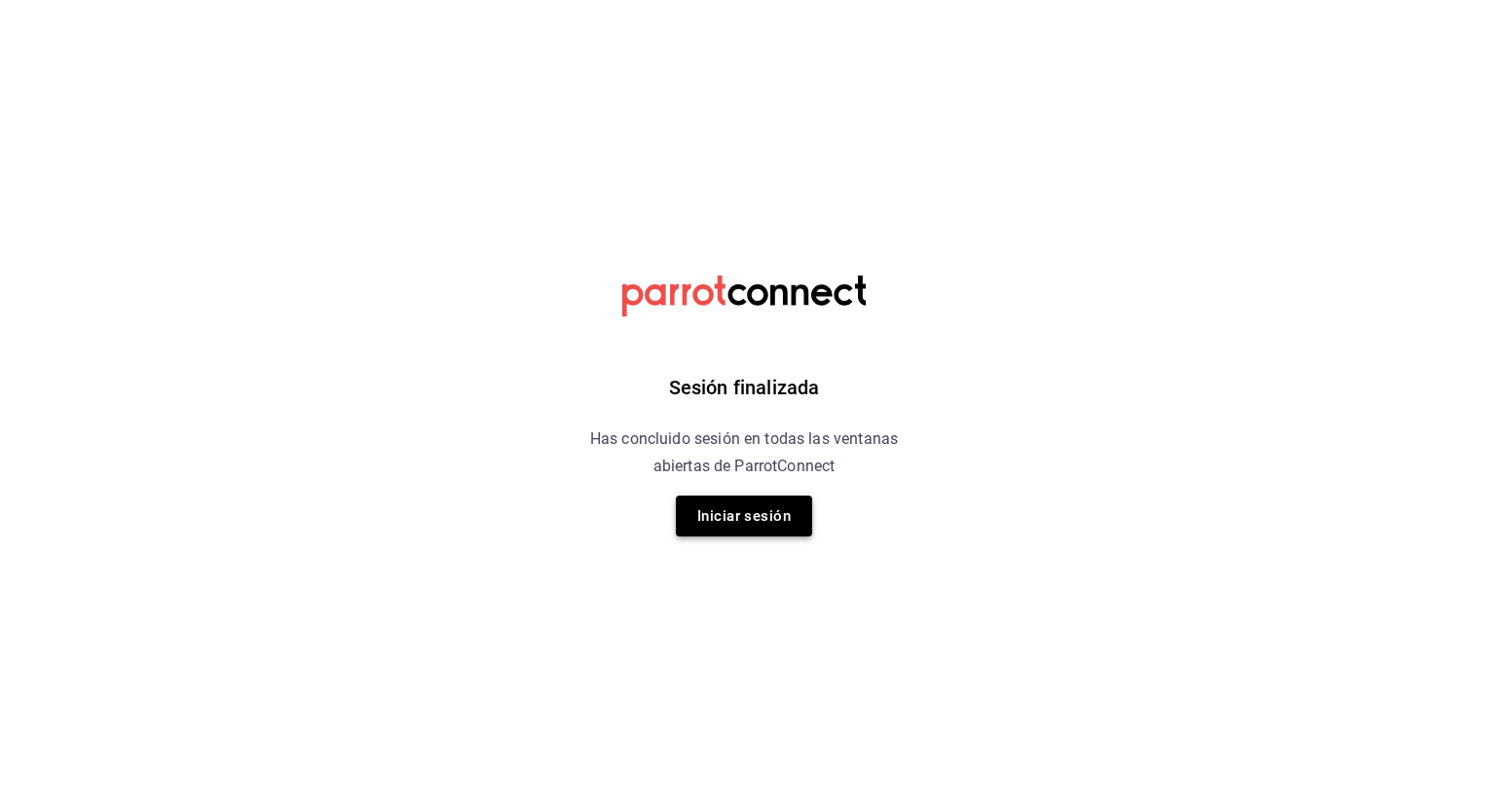 click on "Iniciar sesión" at bounding box center [744, 516] 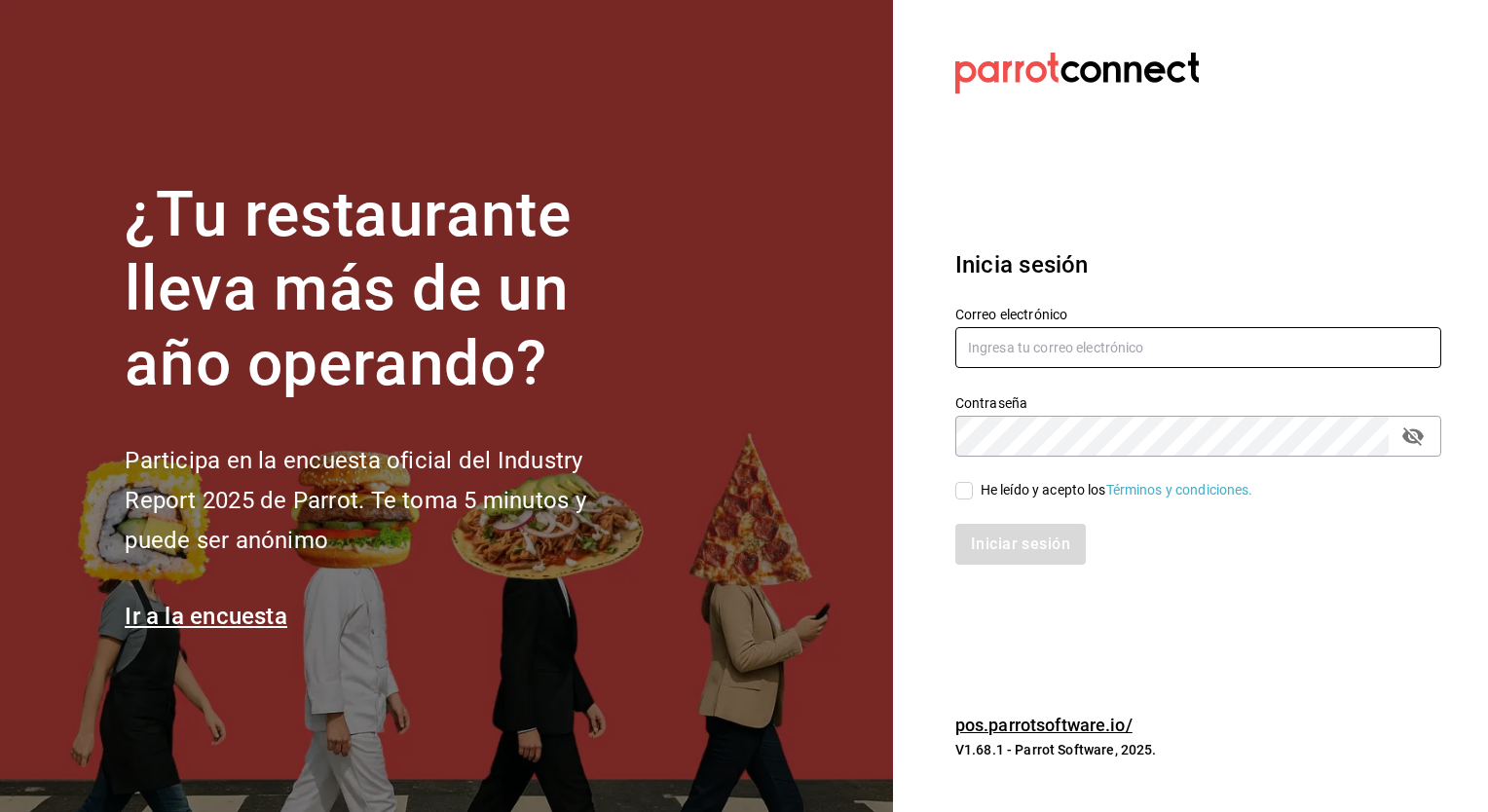 type on "guillermo.sanchez@grupocosteno.com" 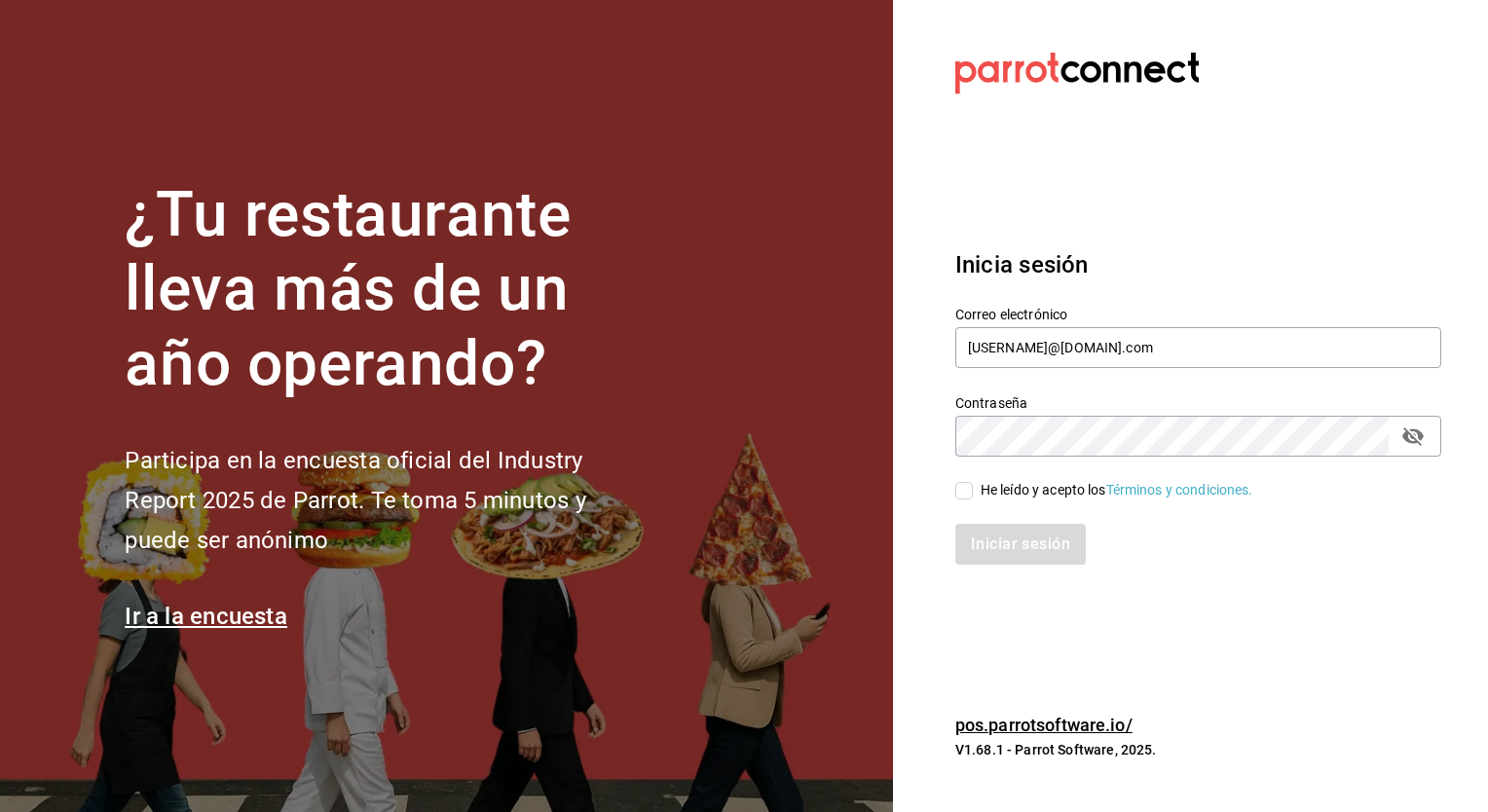 click on "He leído y acepto los  Términos y condiciones." at bounding box center (964, 491) 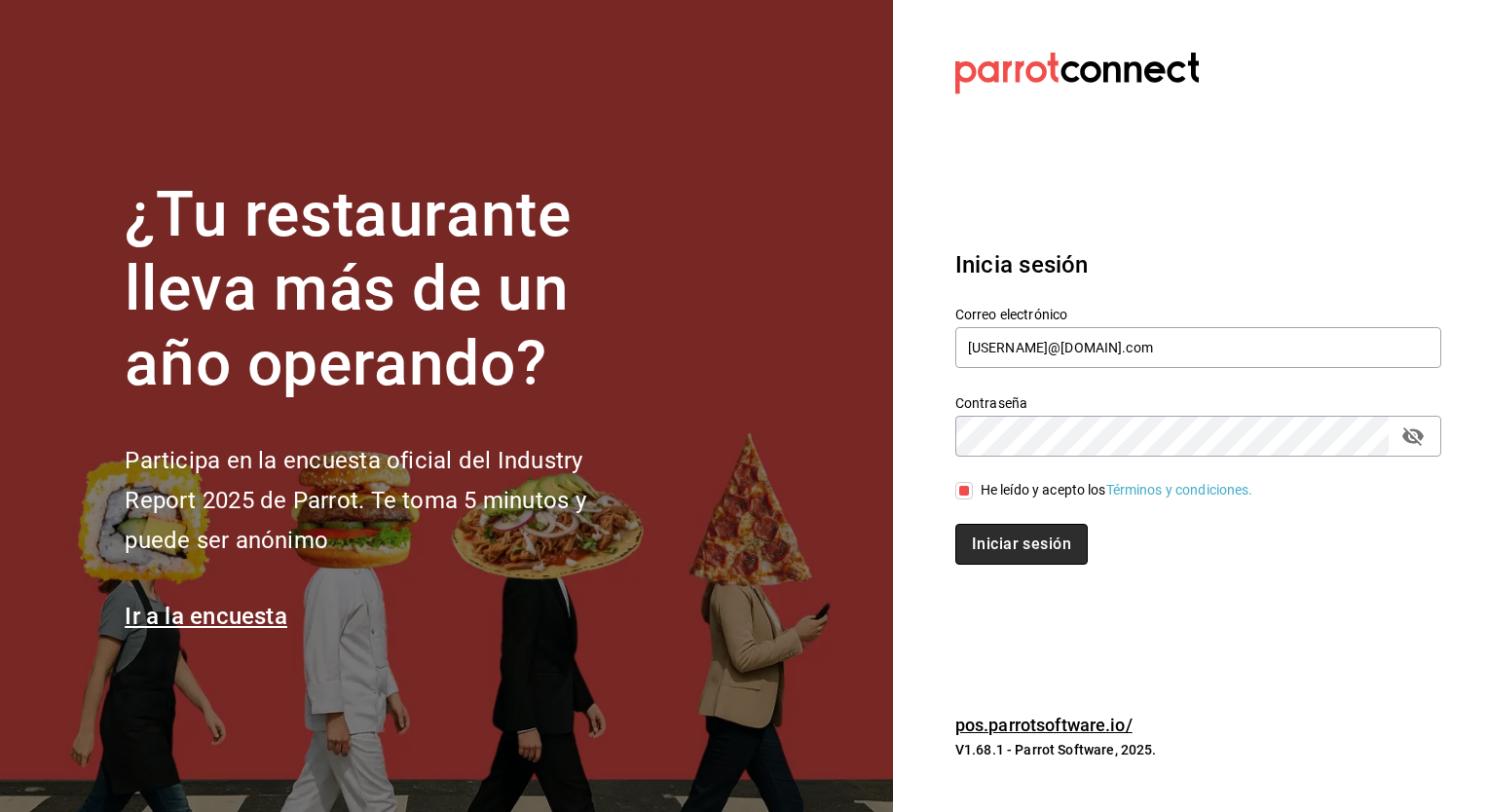 click on "Iniciar sesión" at bounding box center [1022, 544] 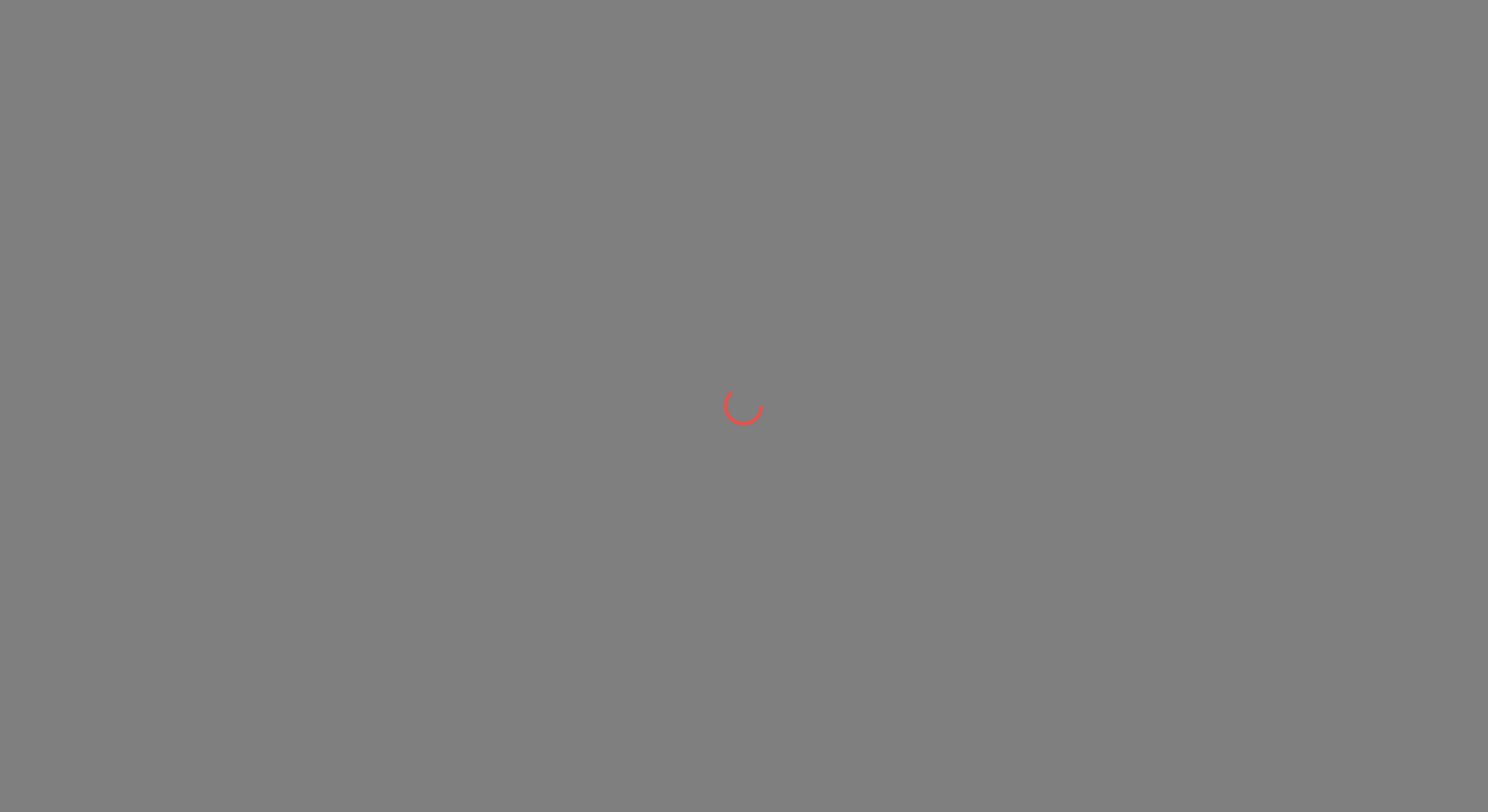 scroll, scrollTop: 0, scrollLeft: 0, axis: both 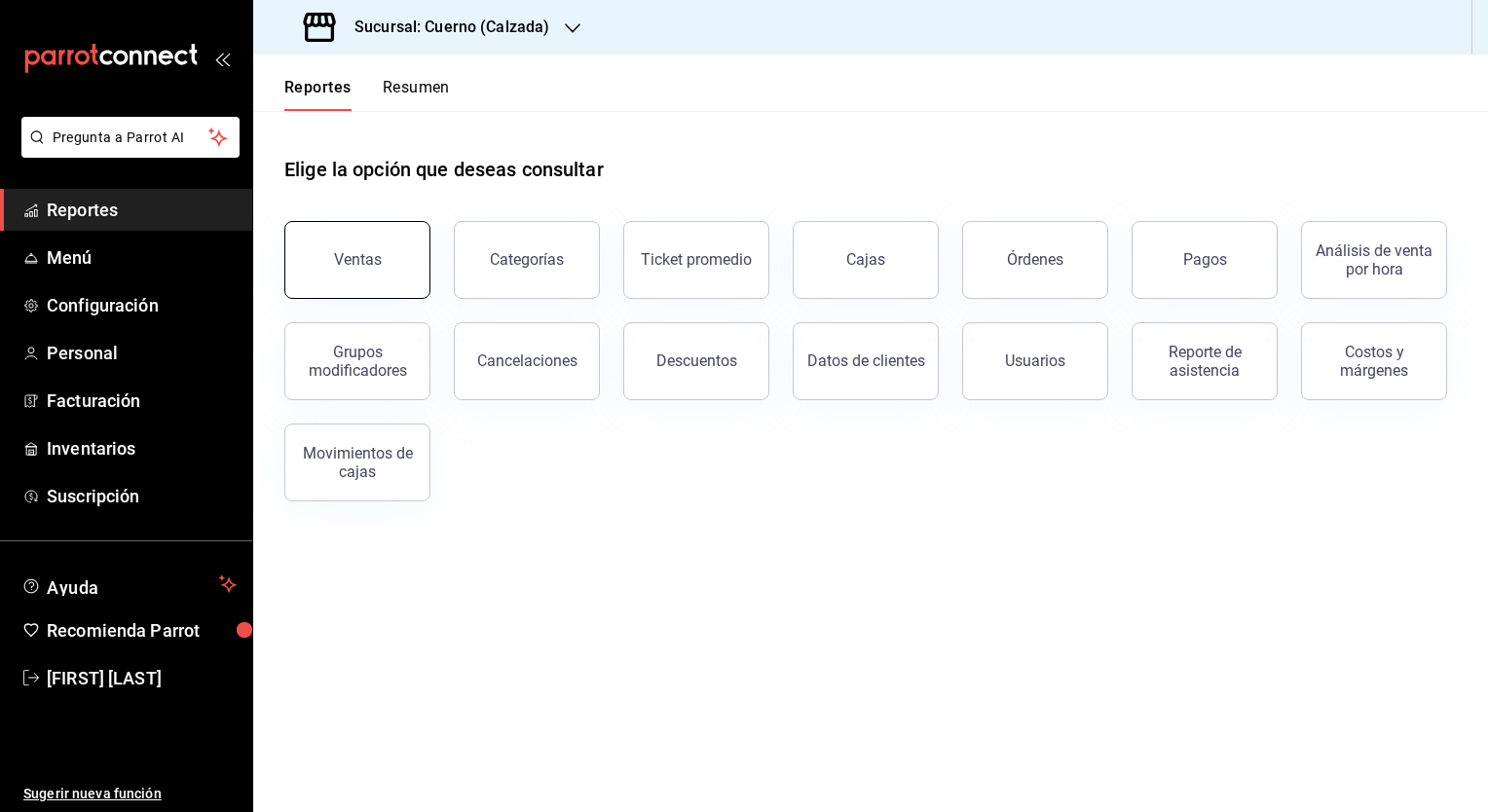click on "Ventas" at bounding box center (357, 260) 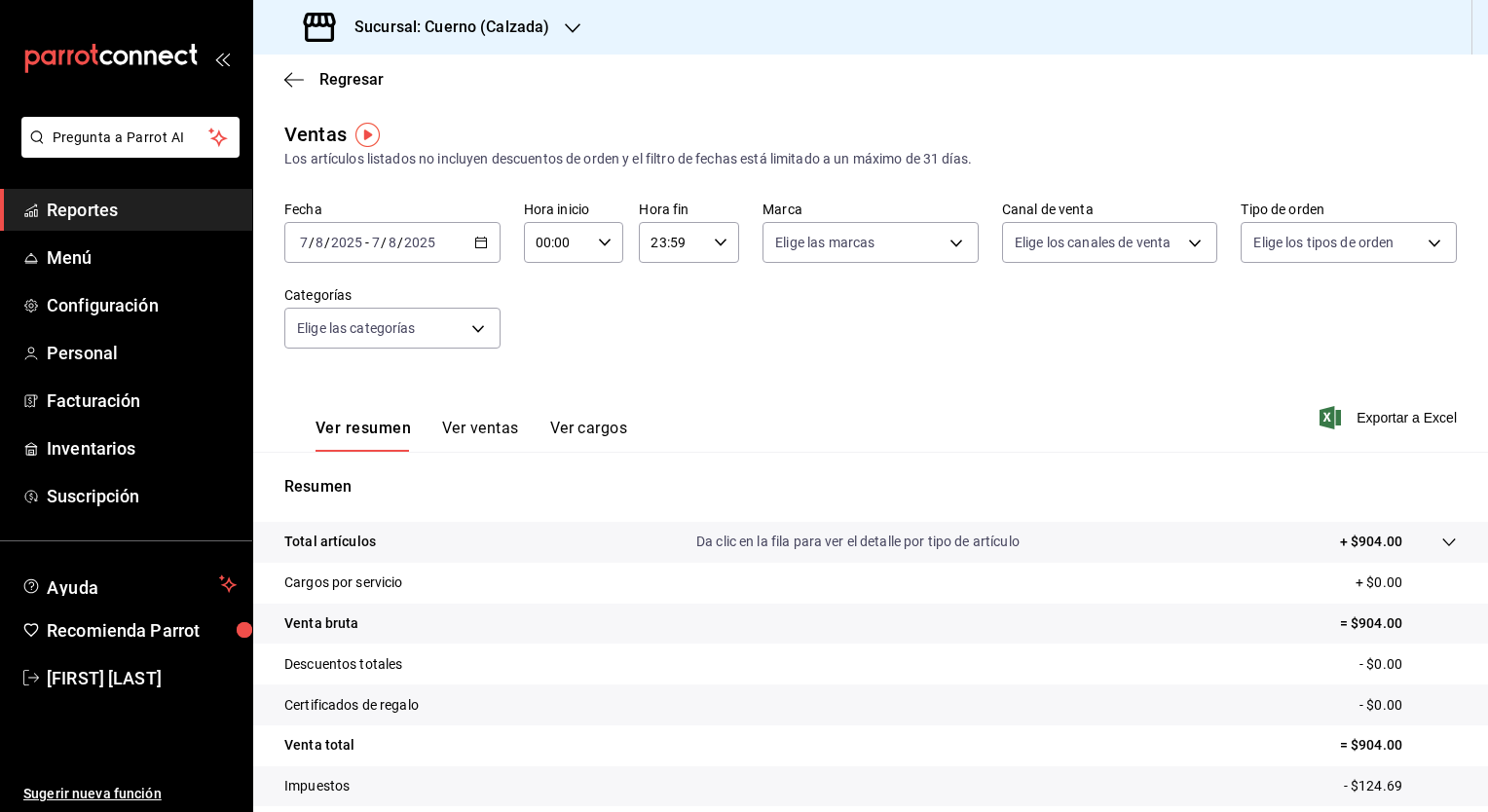click on "2025-08-07 7 / 8 / 2025 - 2025-08-07 7 / 8 / 2025" at bounding box center (392, 242) 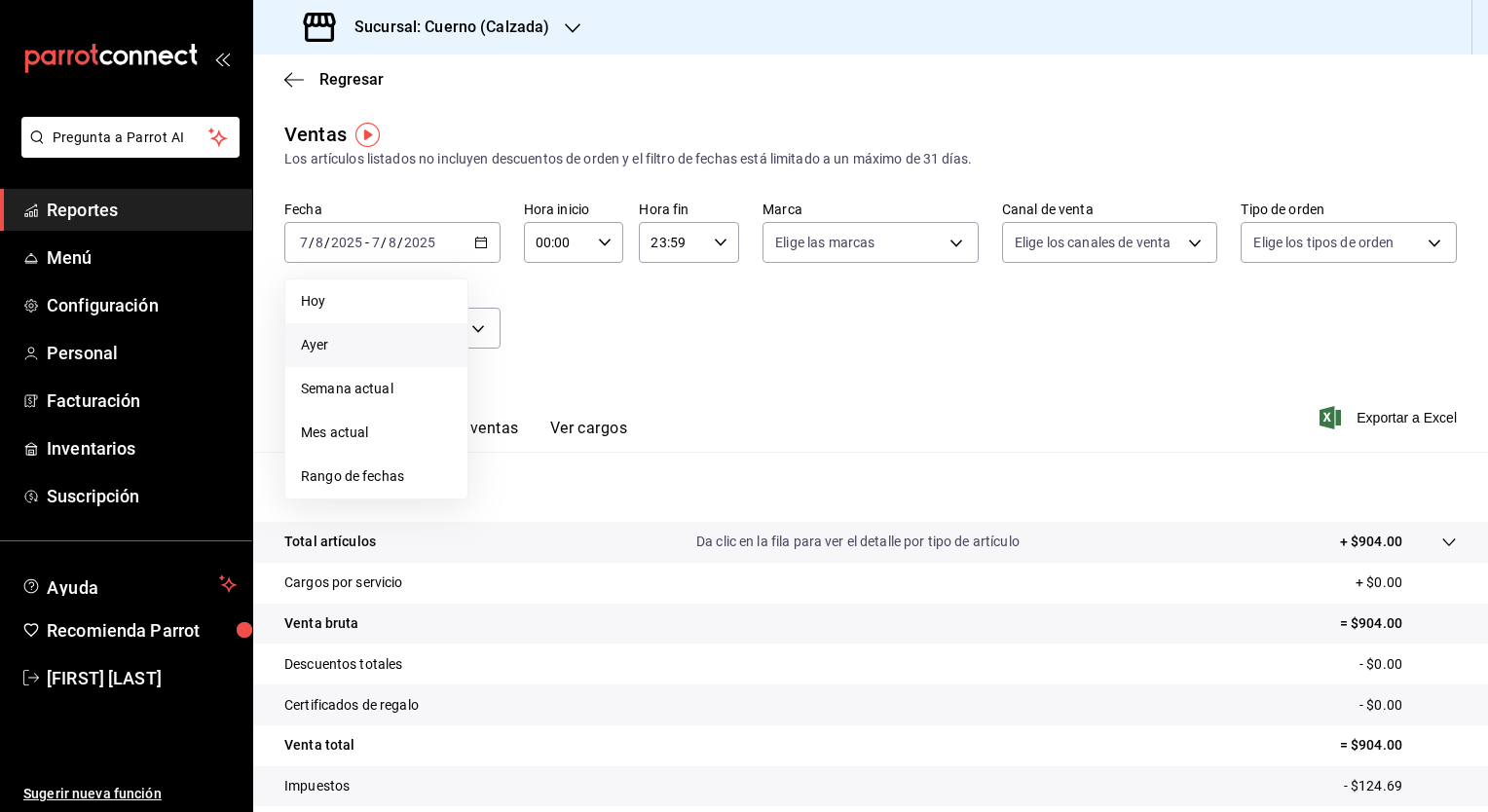 click on "Ayer" at bounding box center [376, 345] 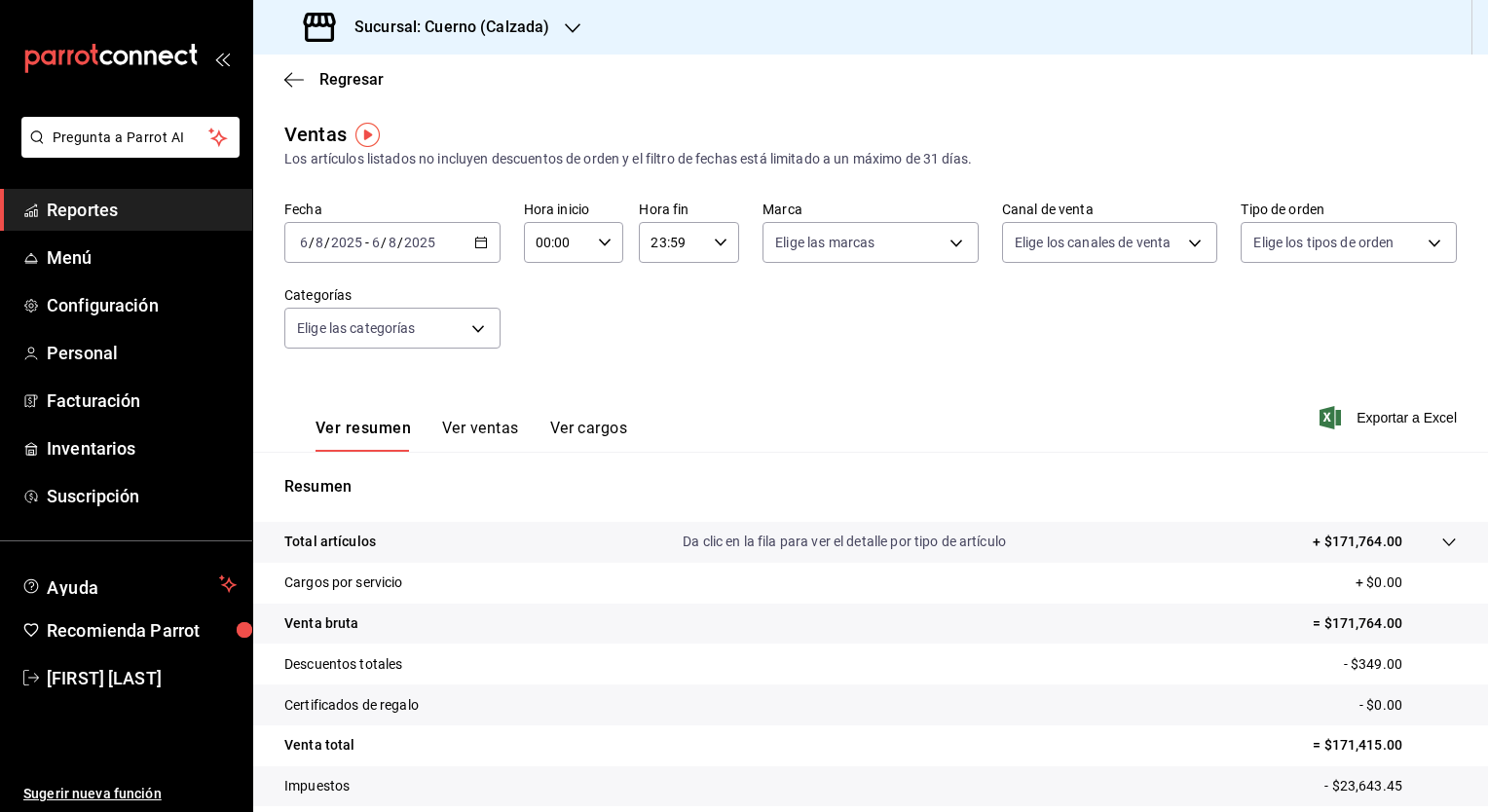 click 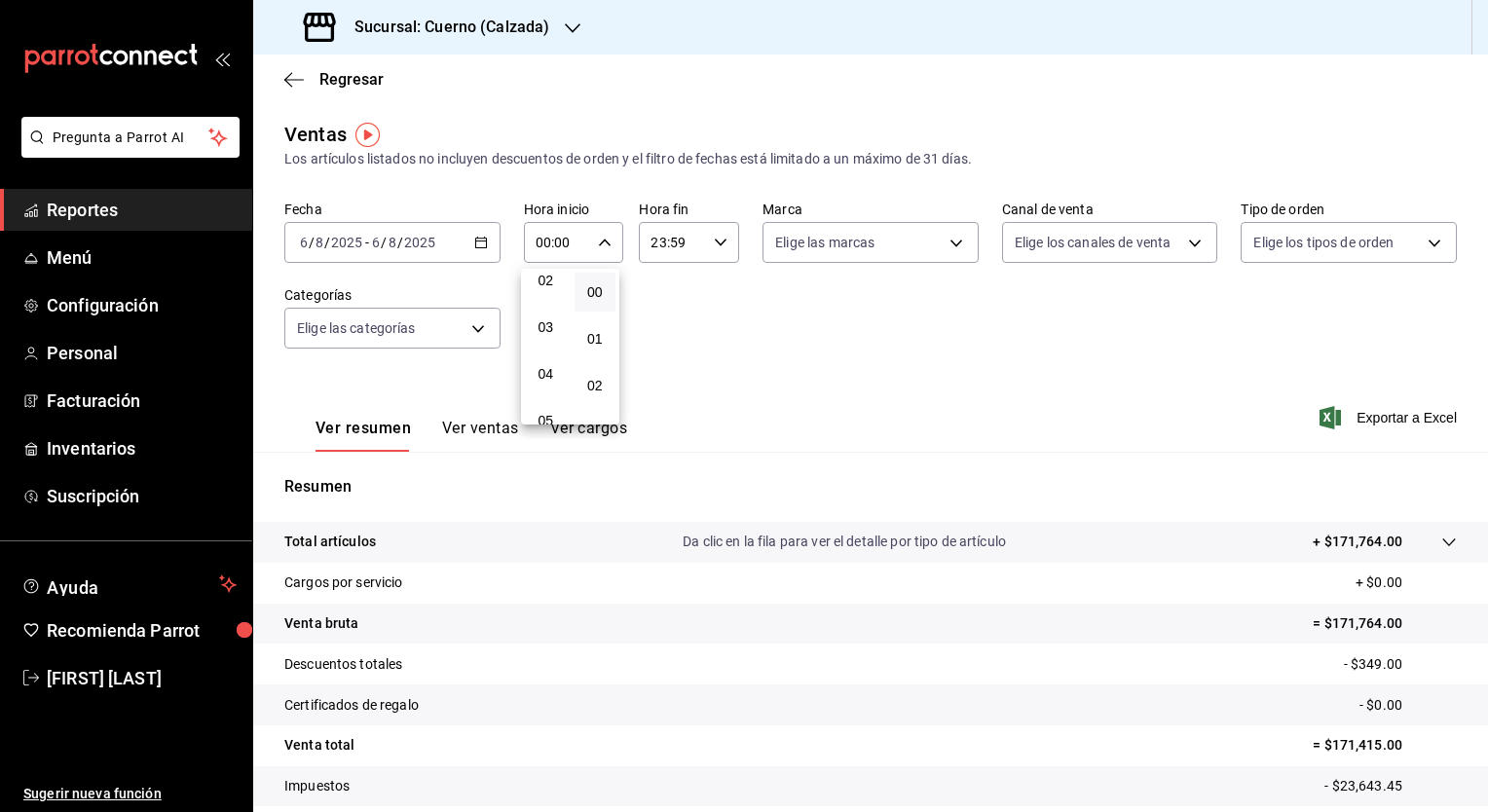 scroll, scrollTop: 107, scrollLeft: 0, axis: vertical 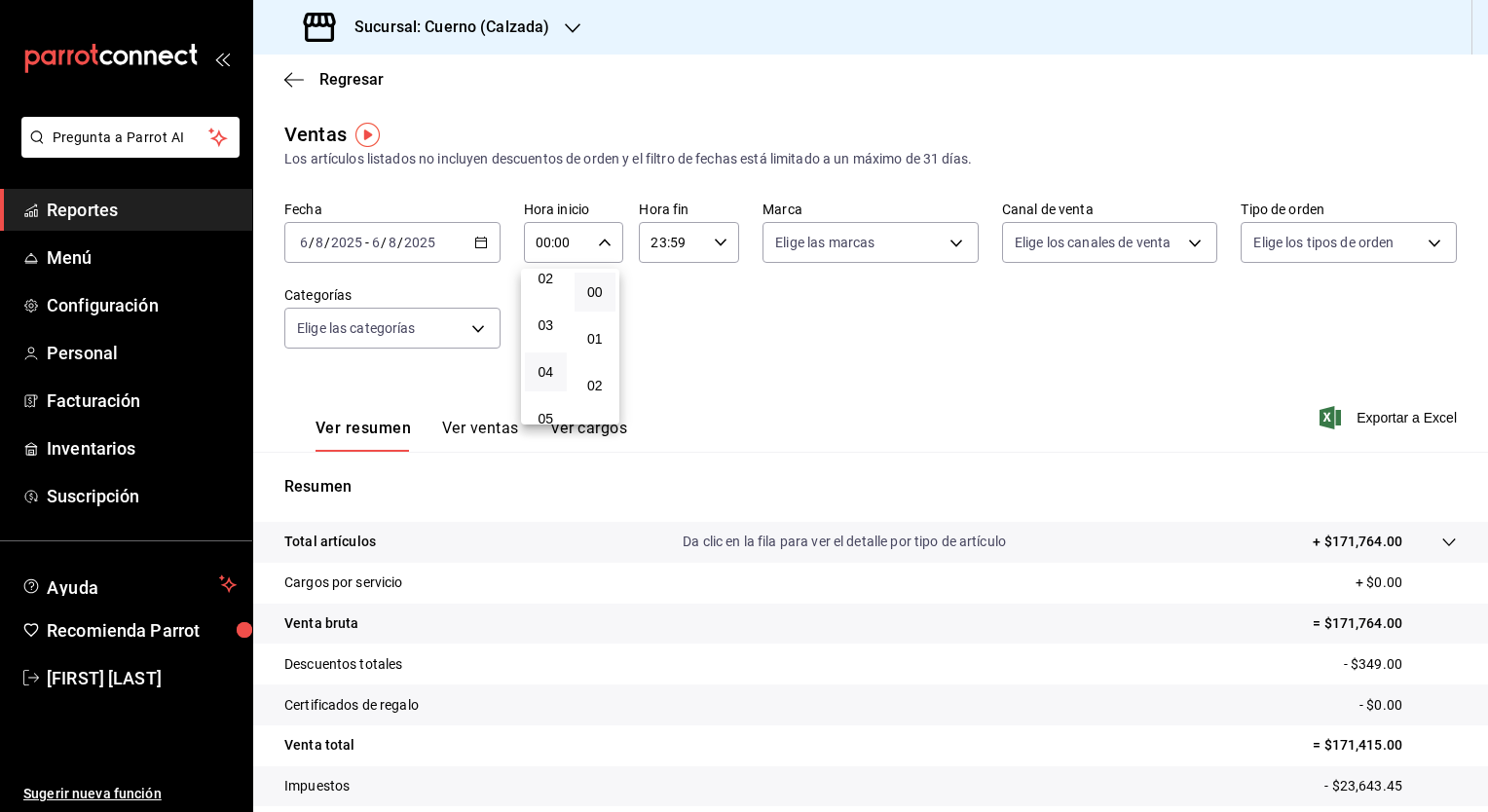 click on "04" at bounding box center [545, 372] 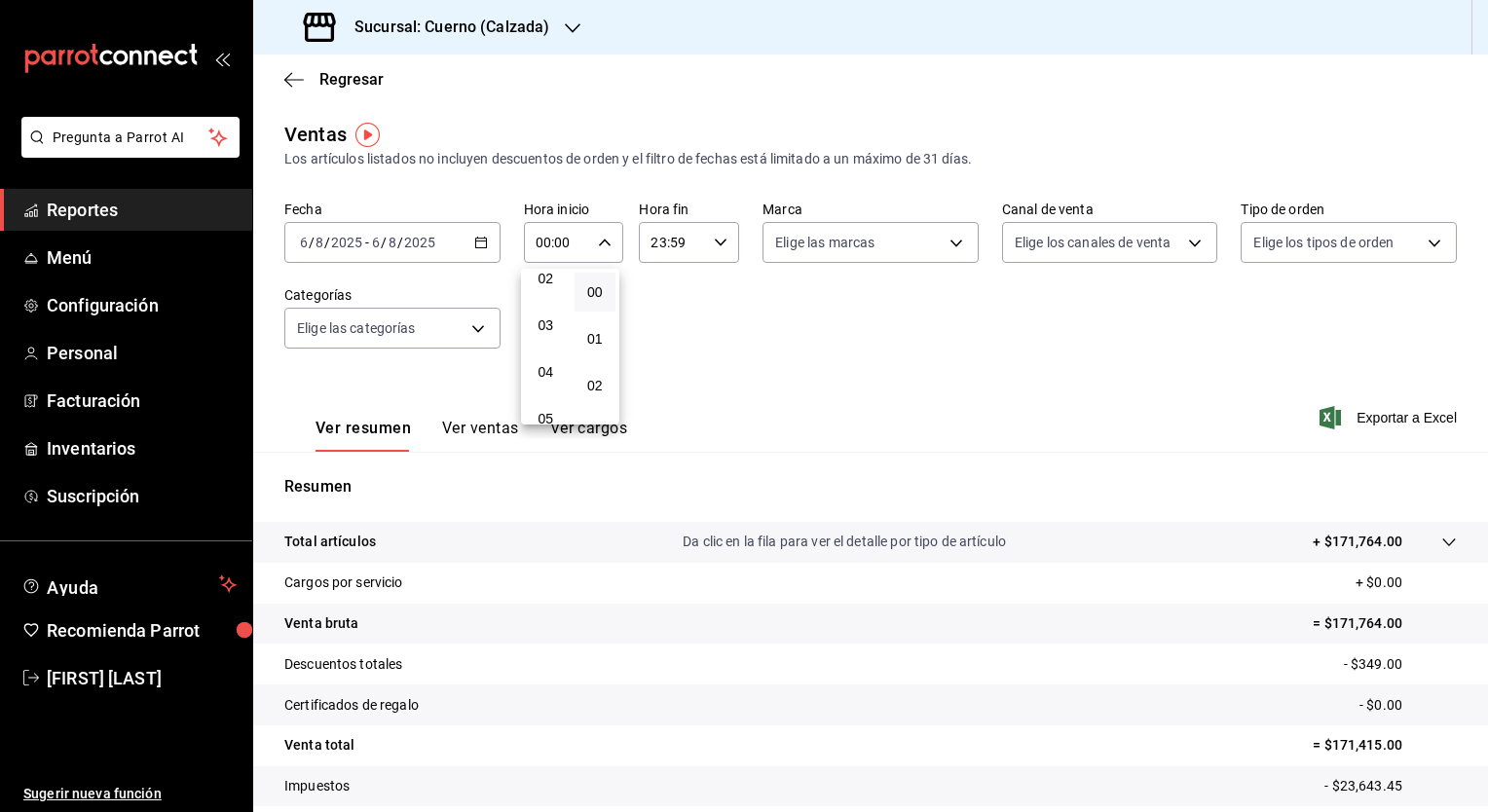 type on "04:00" 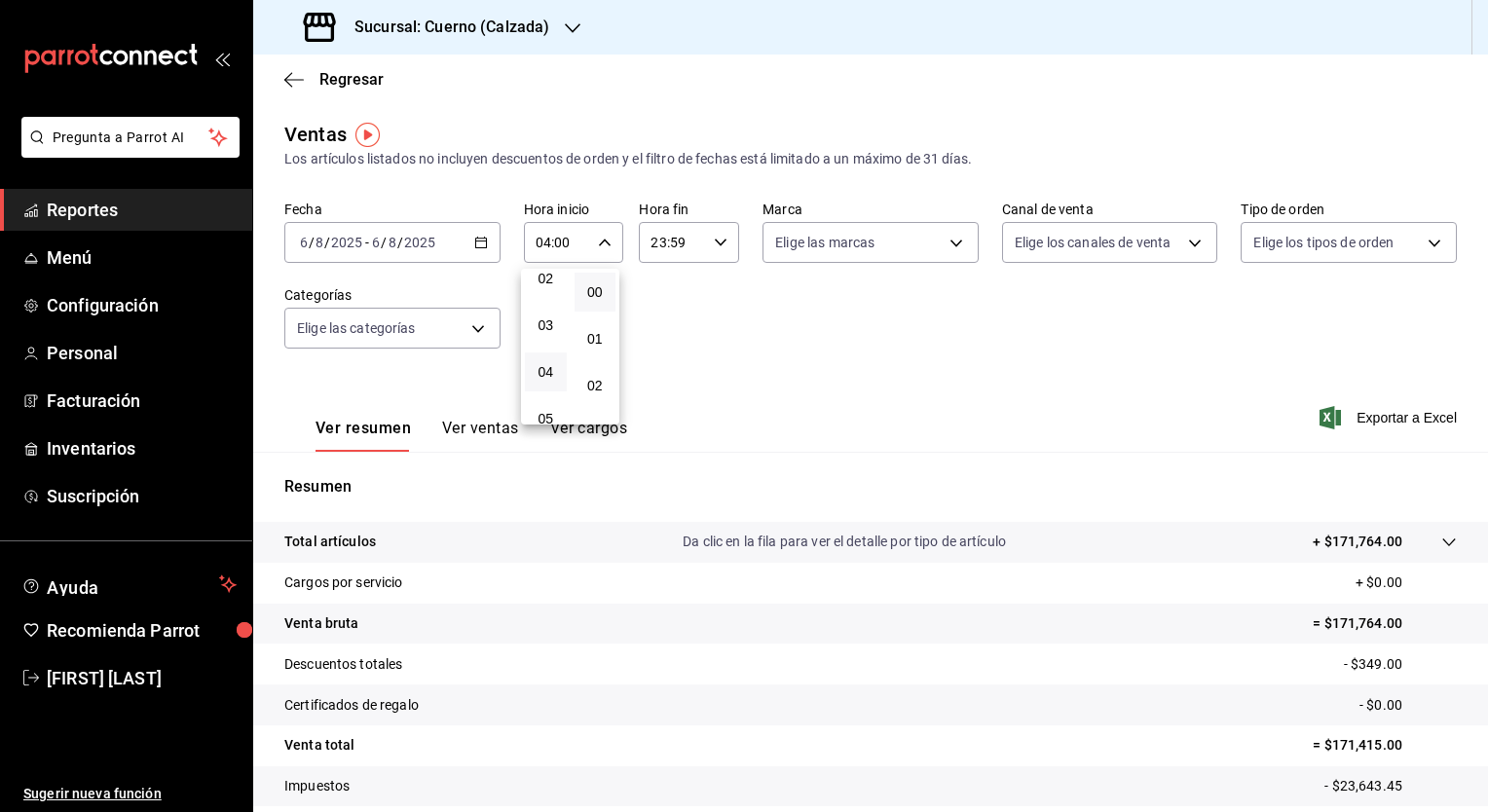 scroll, scrollTop: 0, scrollLeft: 0, axis: both 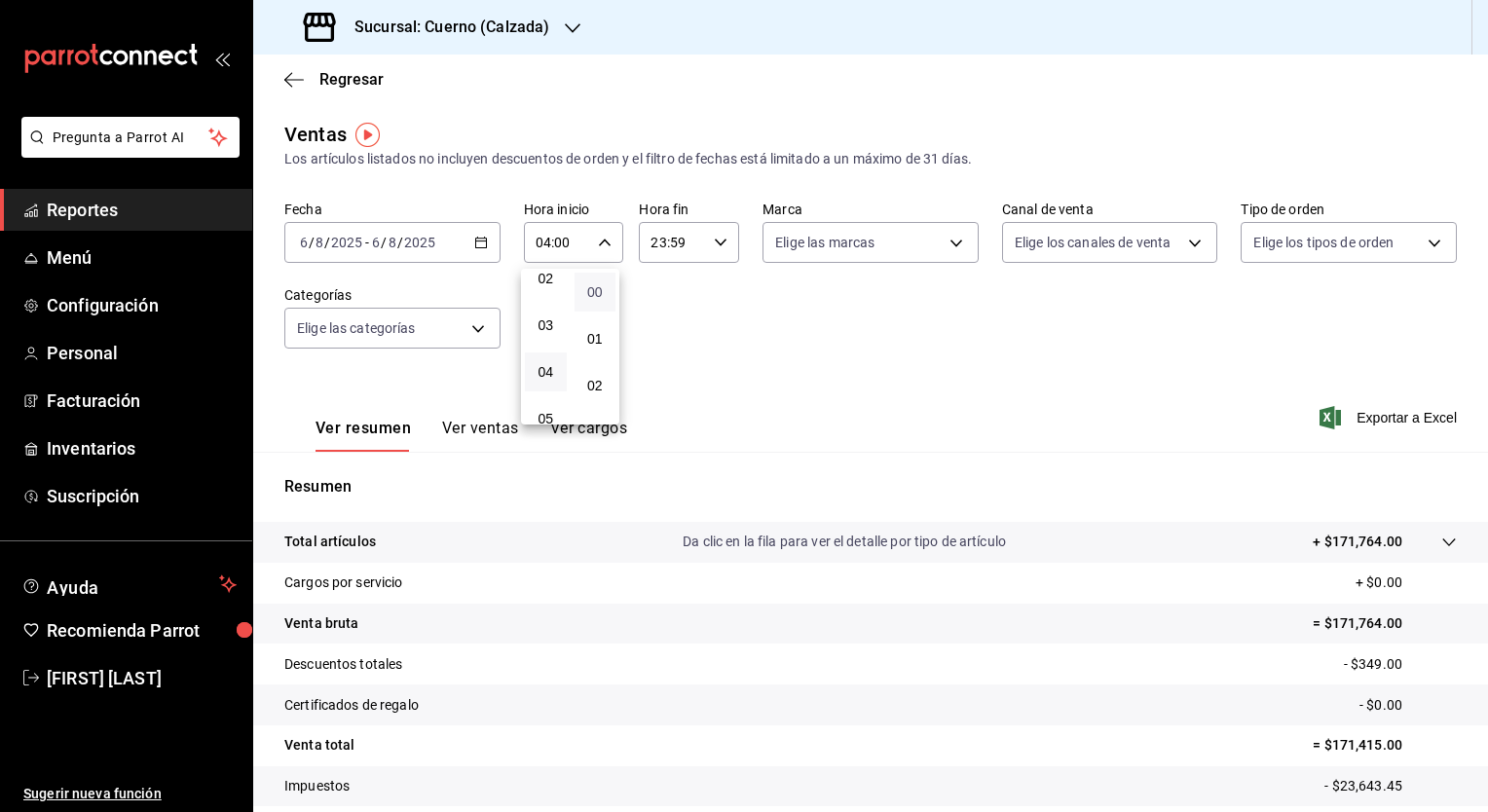 click on "00" at bounding box center [595, 292] 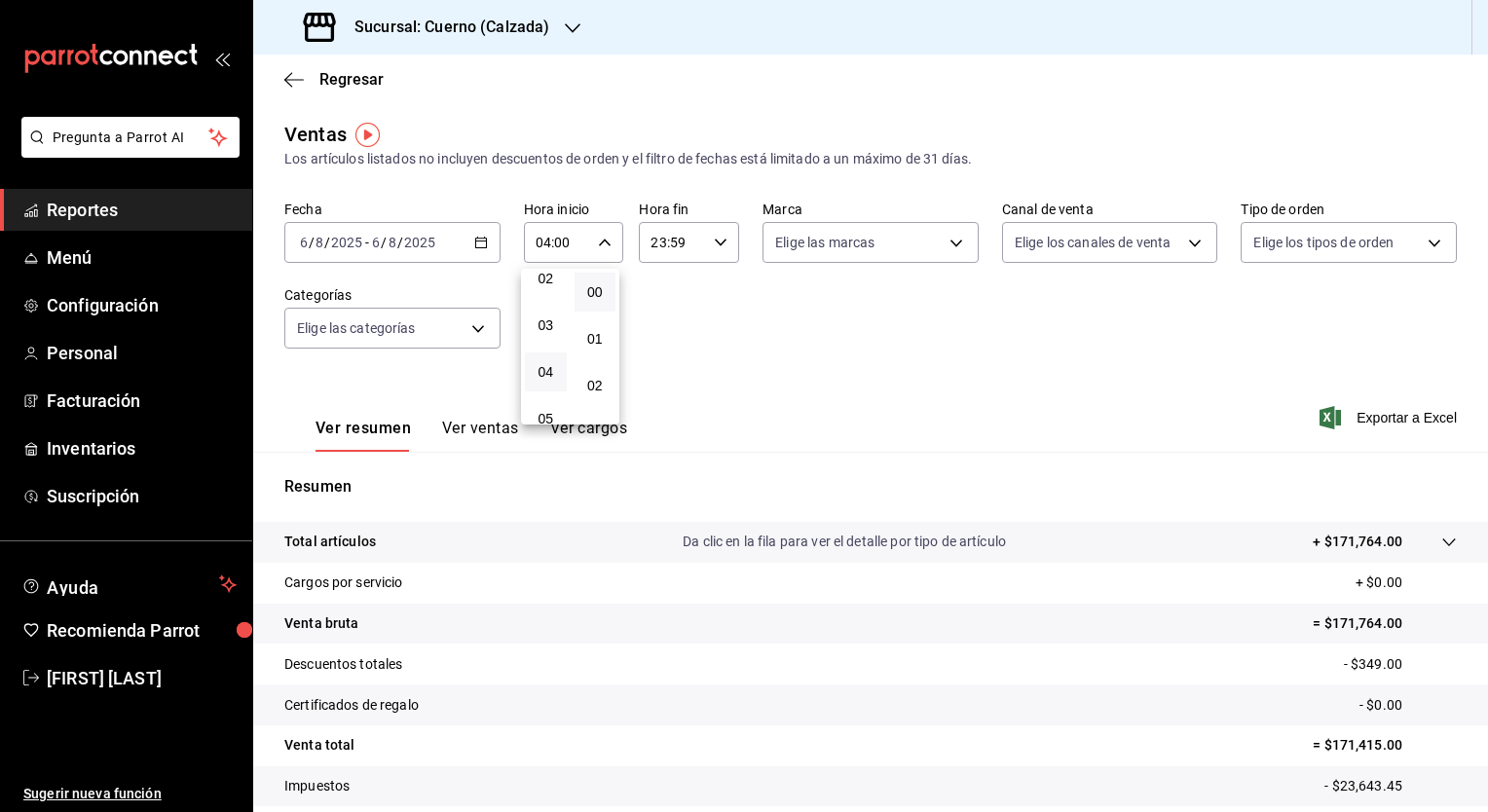 click at bounding box center [744, 406] 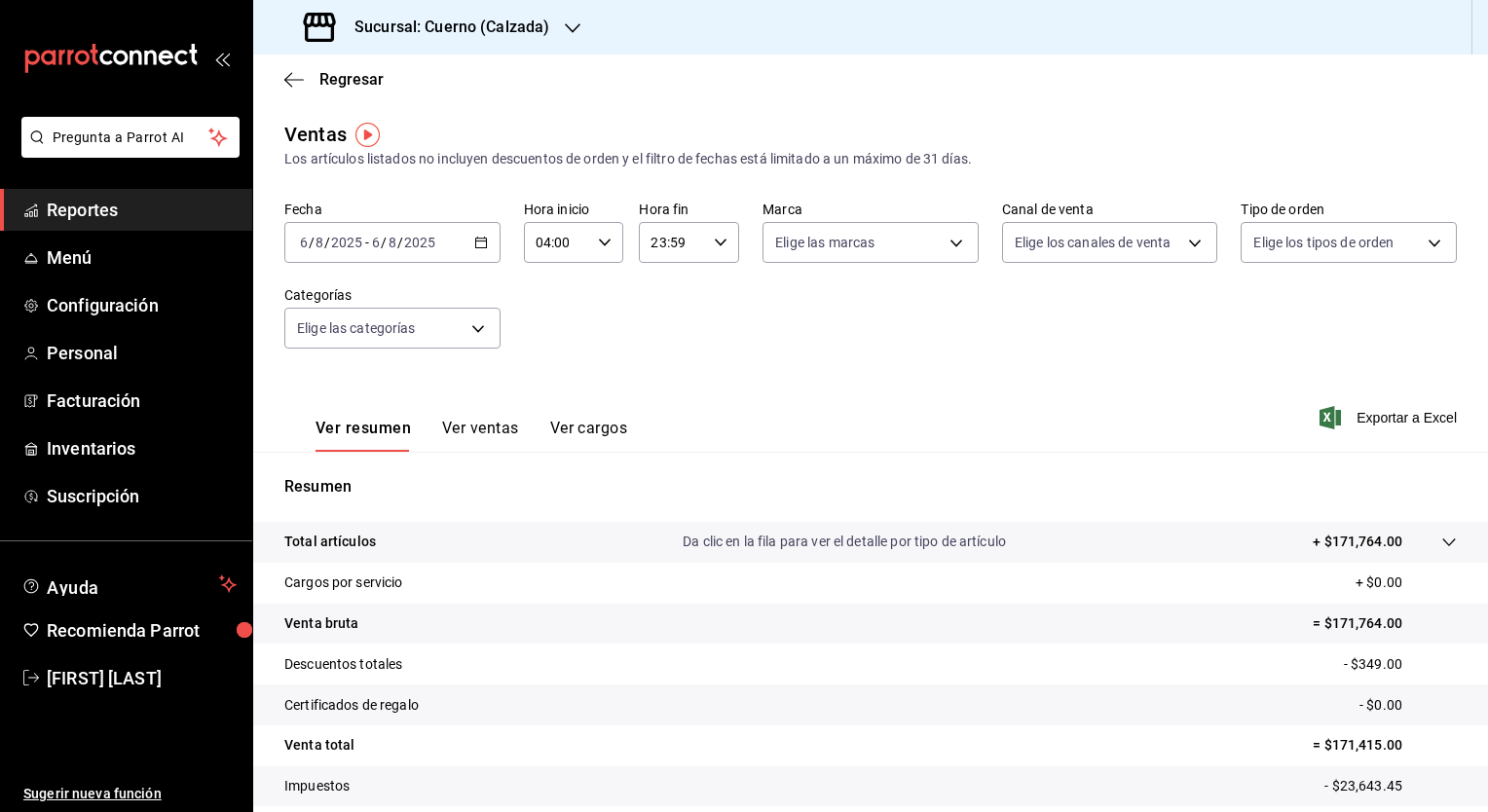click 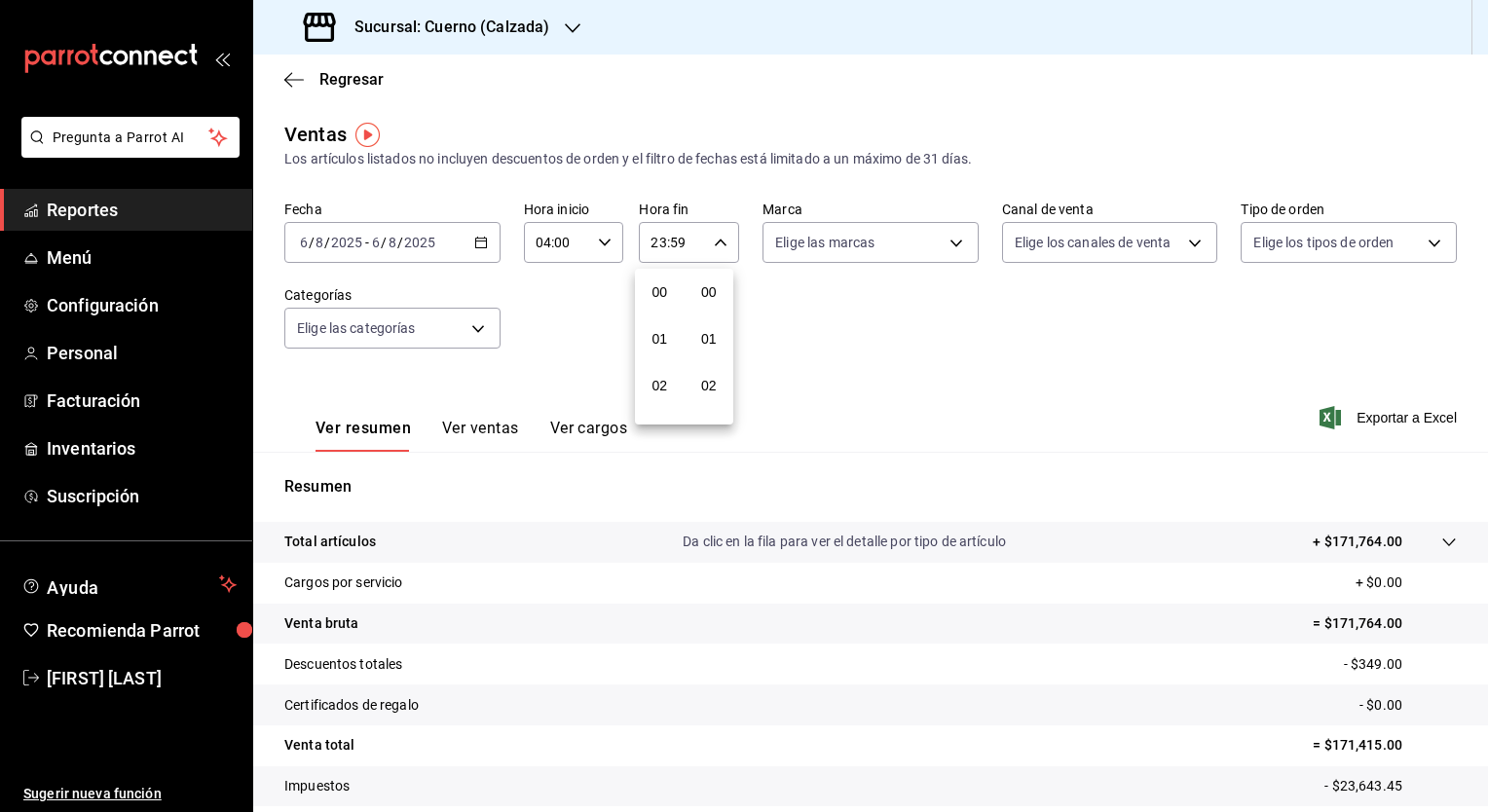 scroll, scrollTop: 984, scrollLeft: 0, axis: vertical 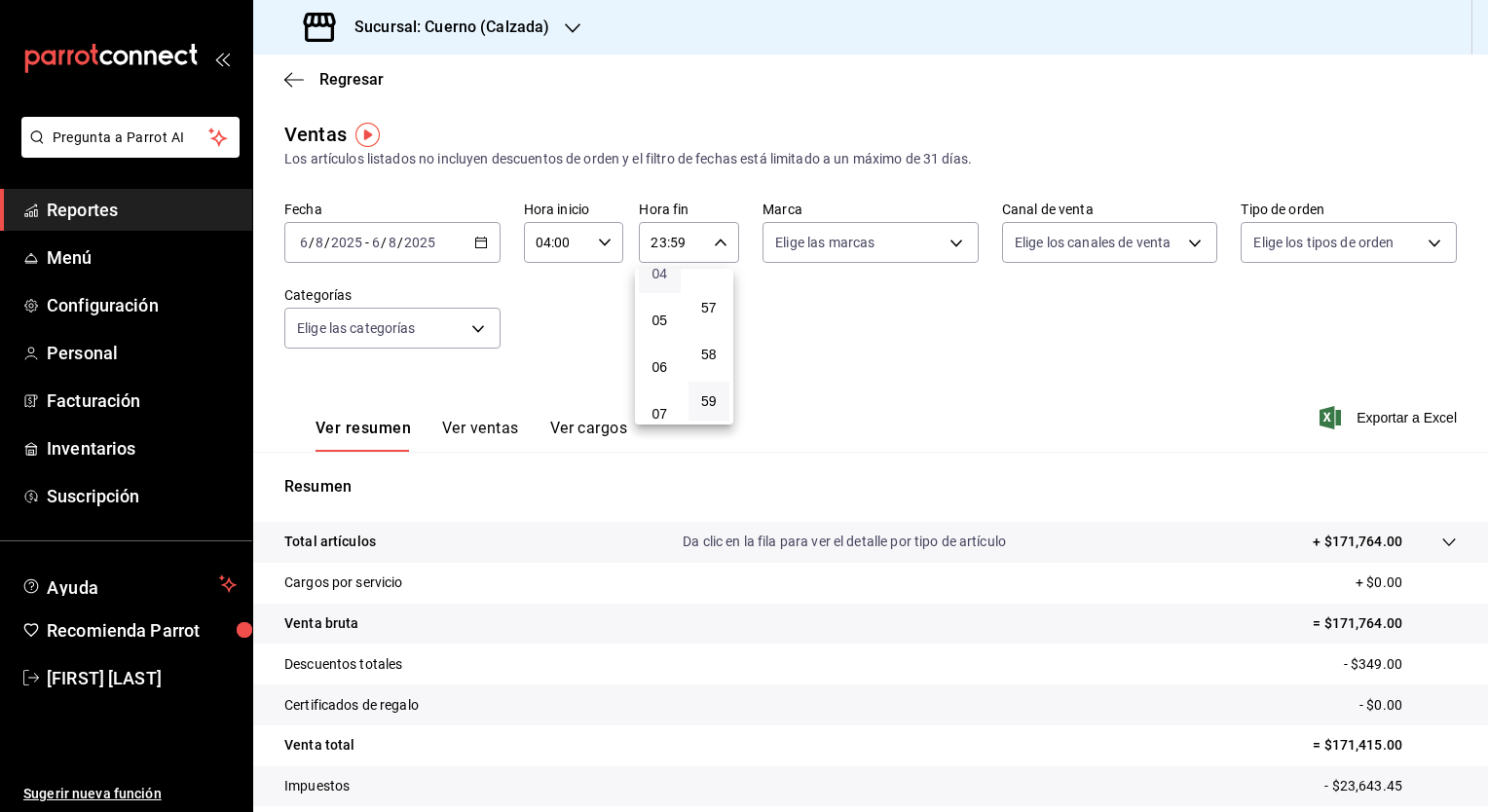 click on "04" at bounding box center (659, 274) 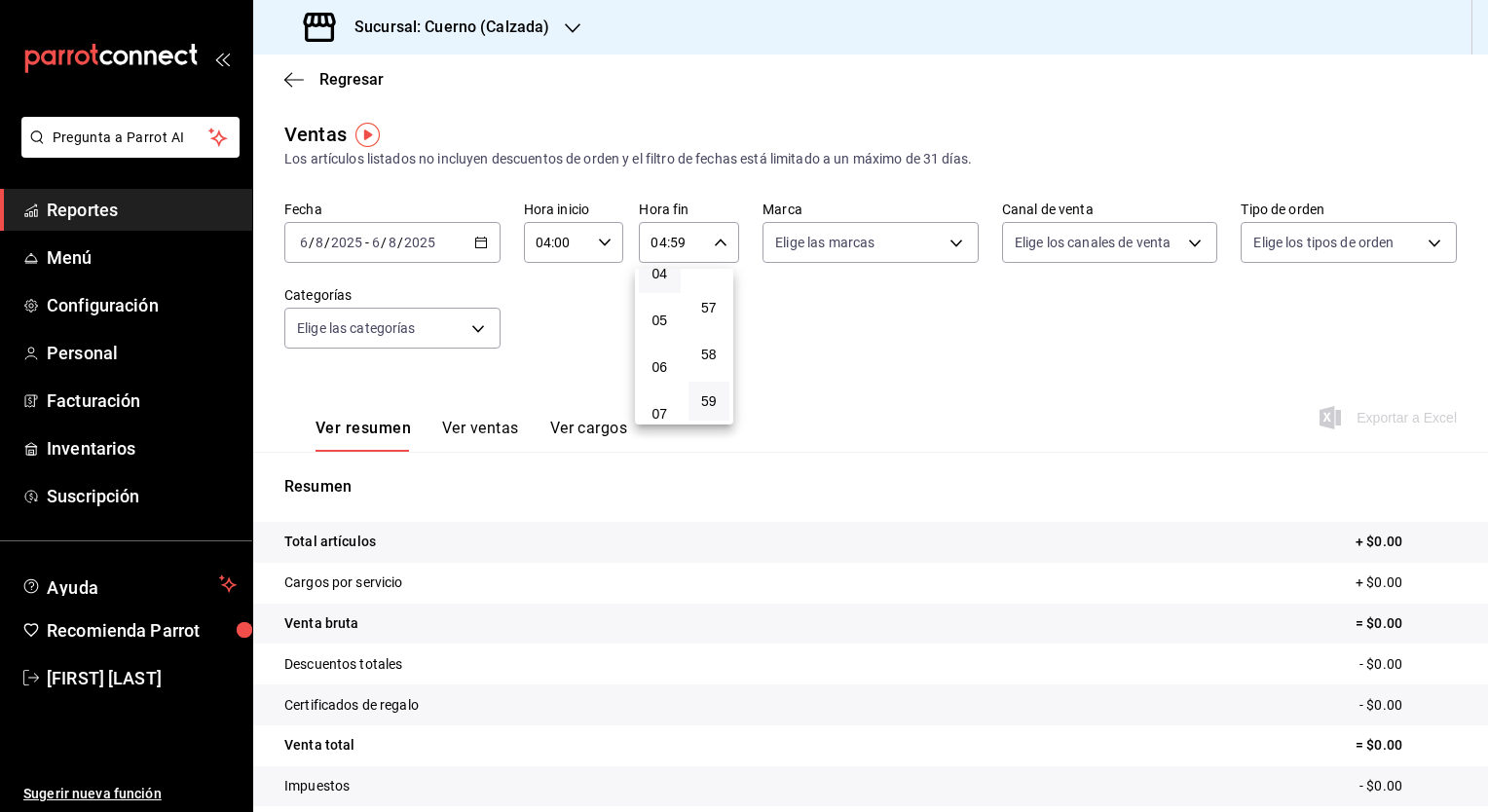 click at bounding box center [744, 406] 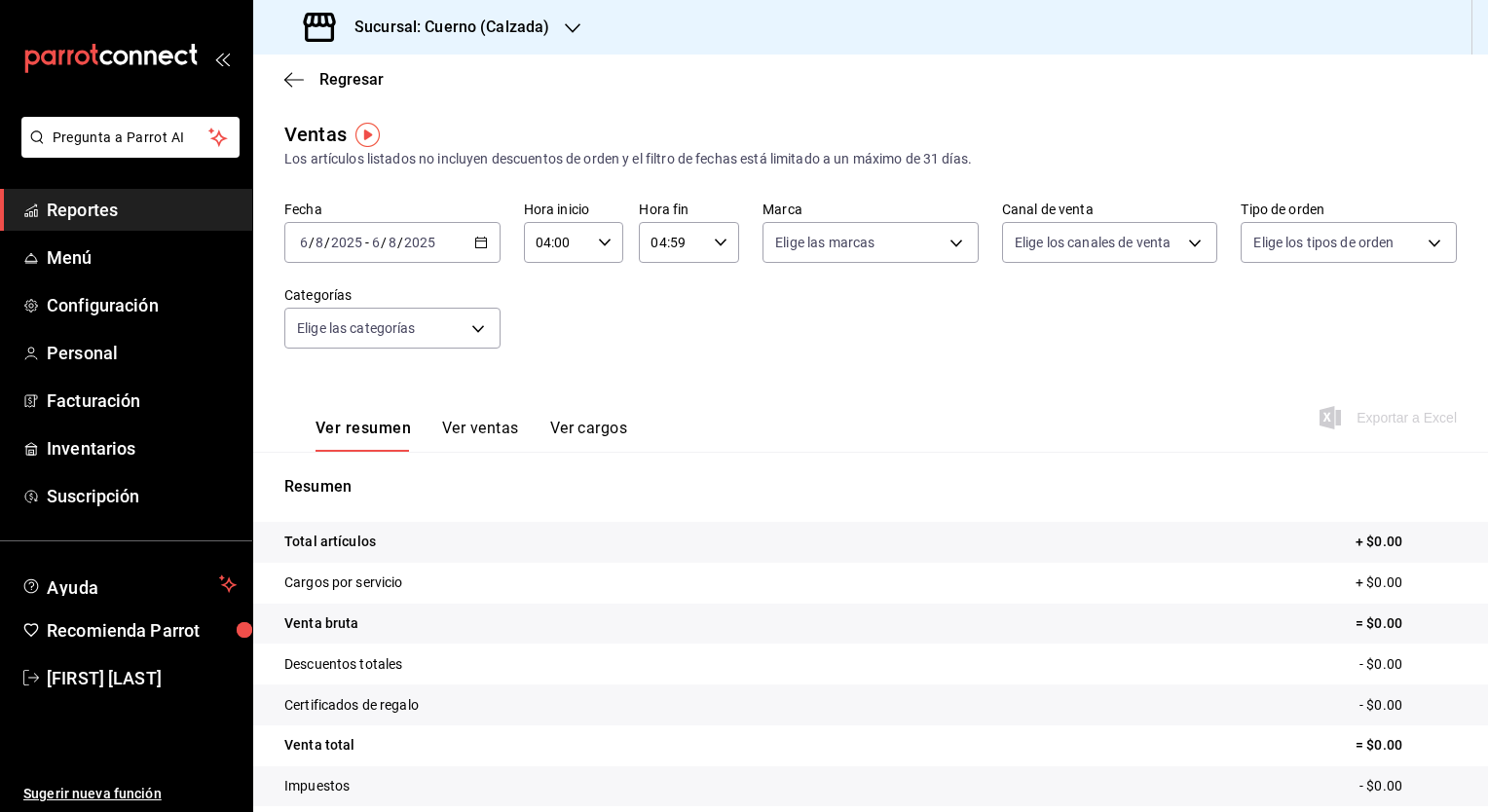 click 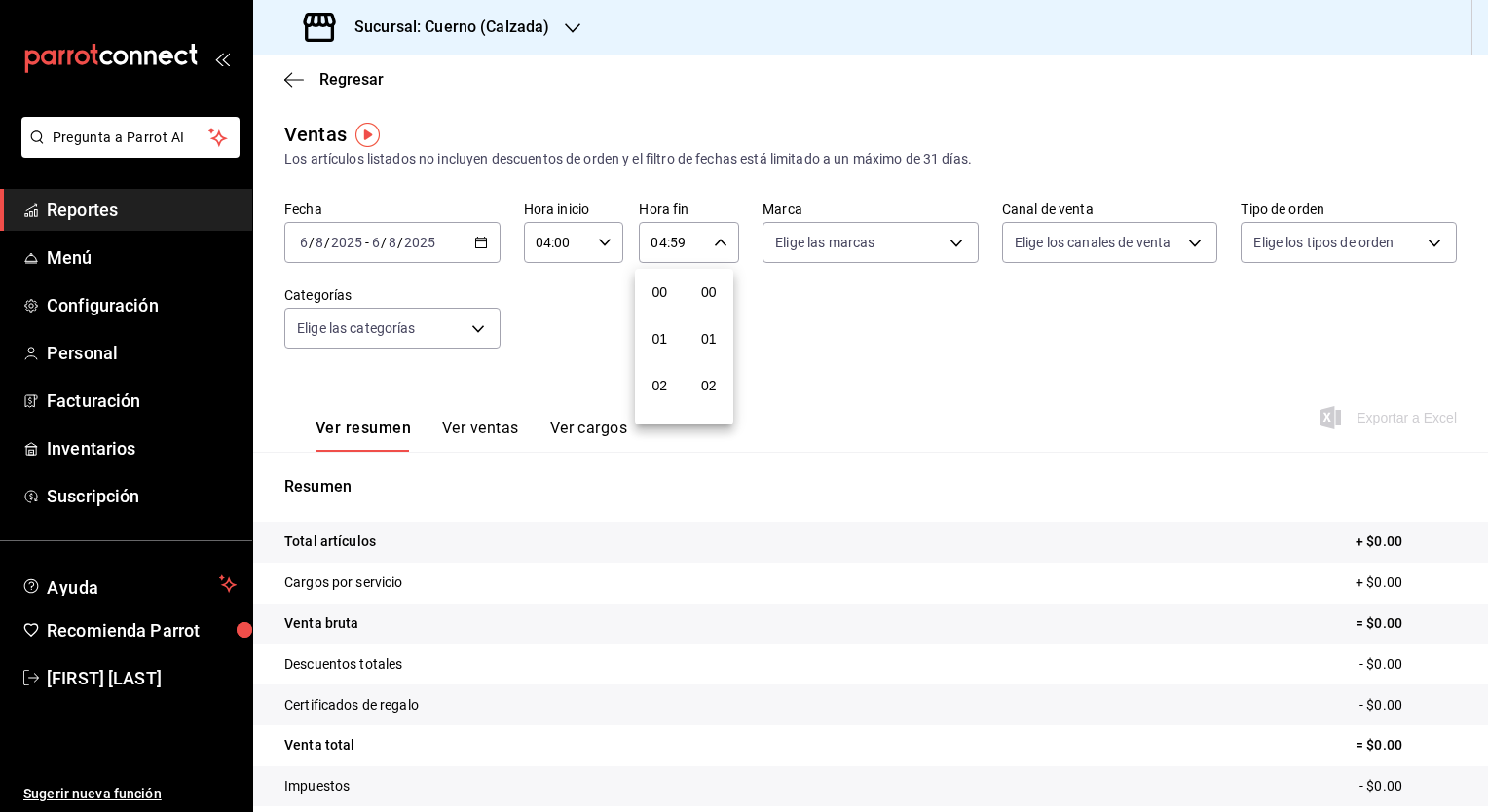 scroll, scrollTop: 190, scrollLeft: 0, axis: vertical 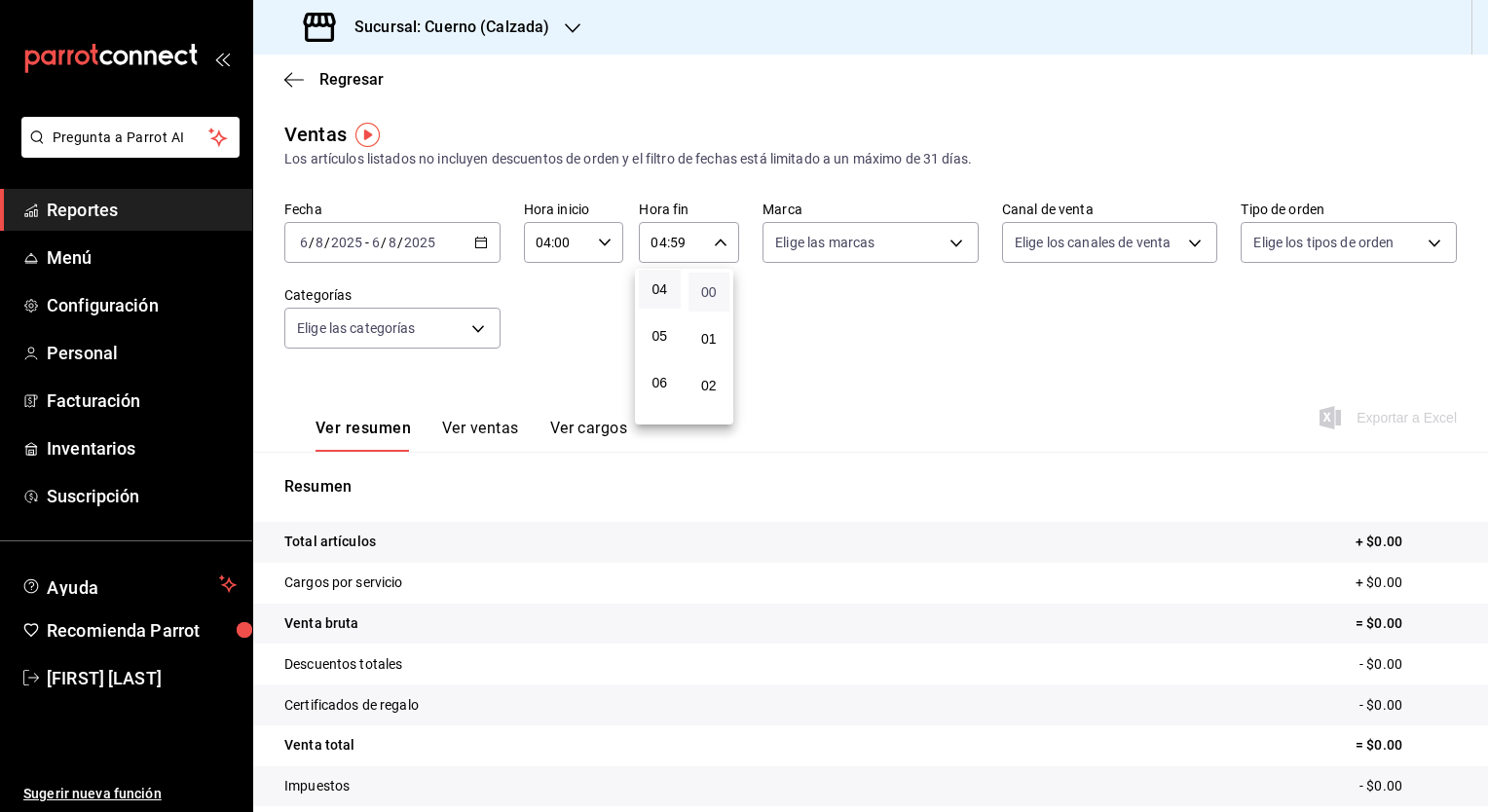 click on "00" at bounding box center [709, 292] 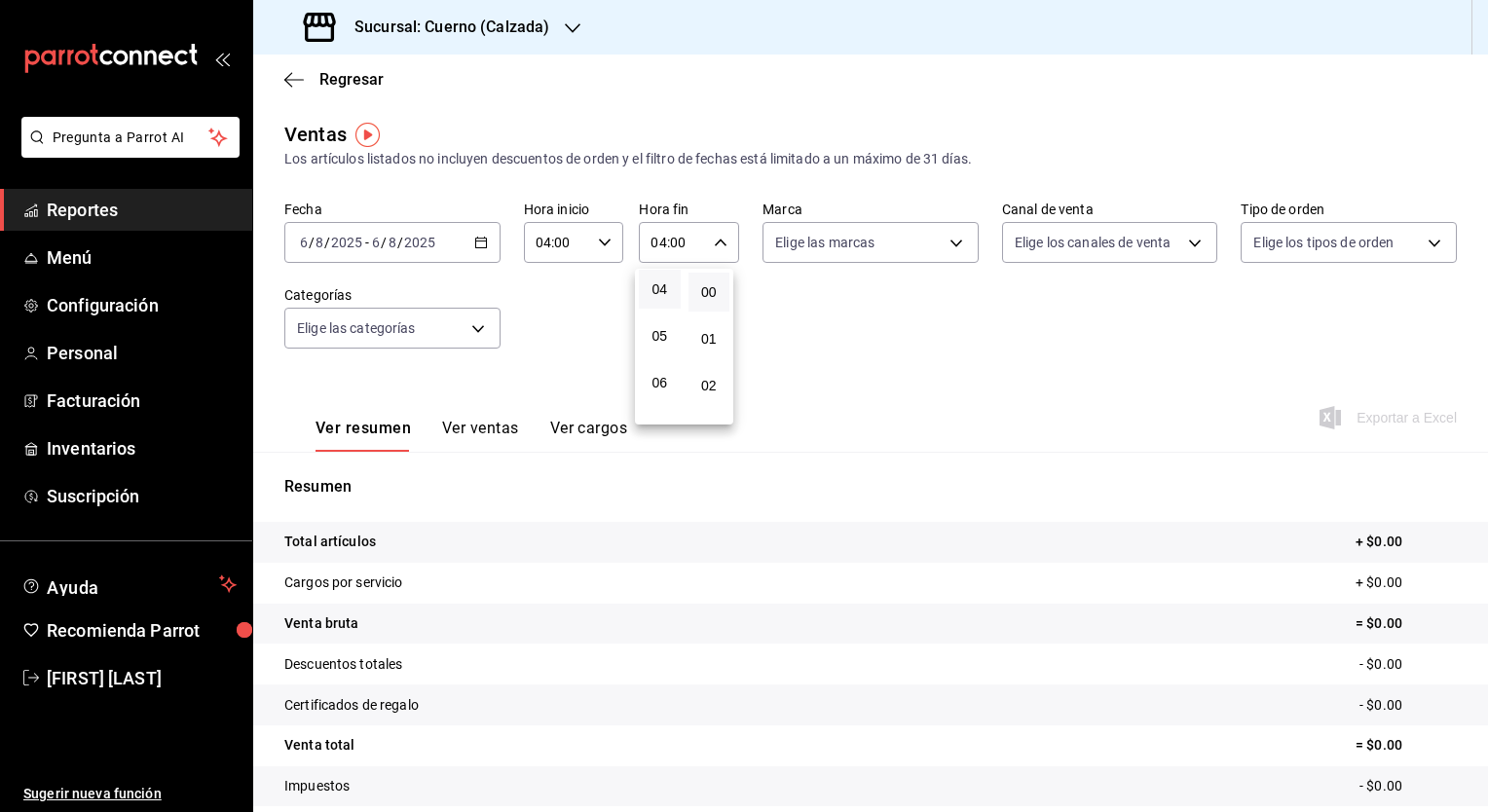 click at bounding box center (744, 406) 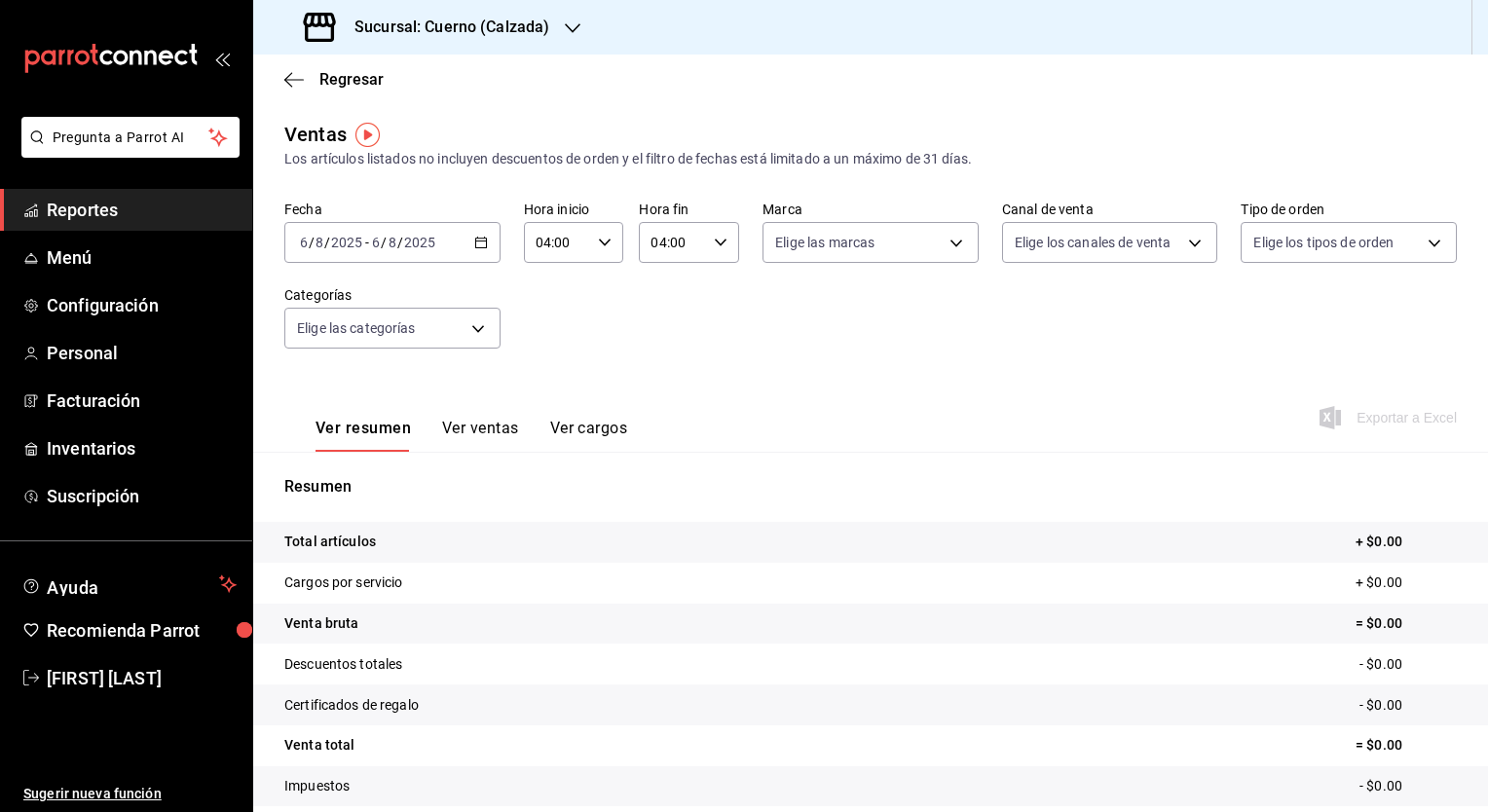 click 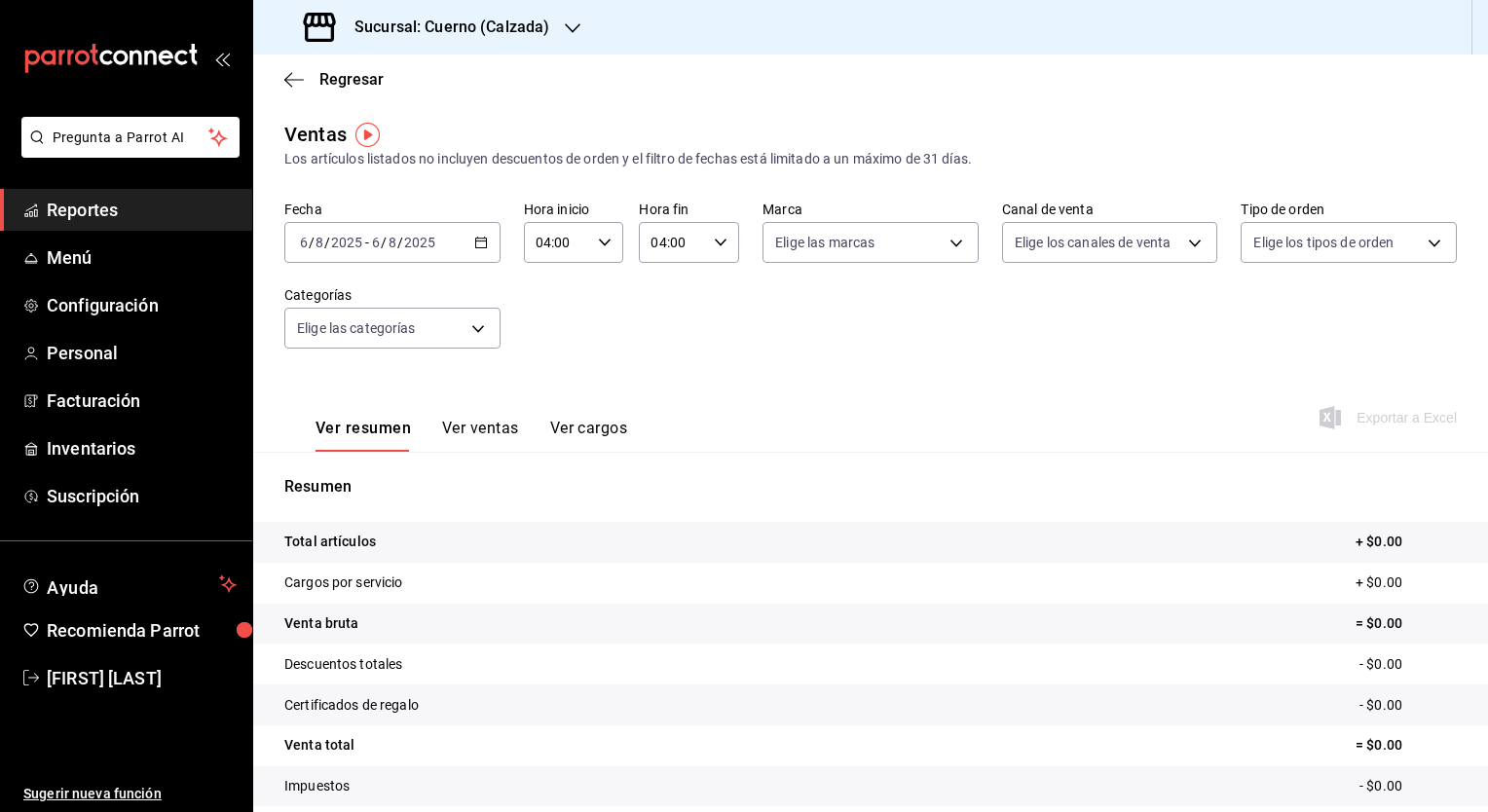 click 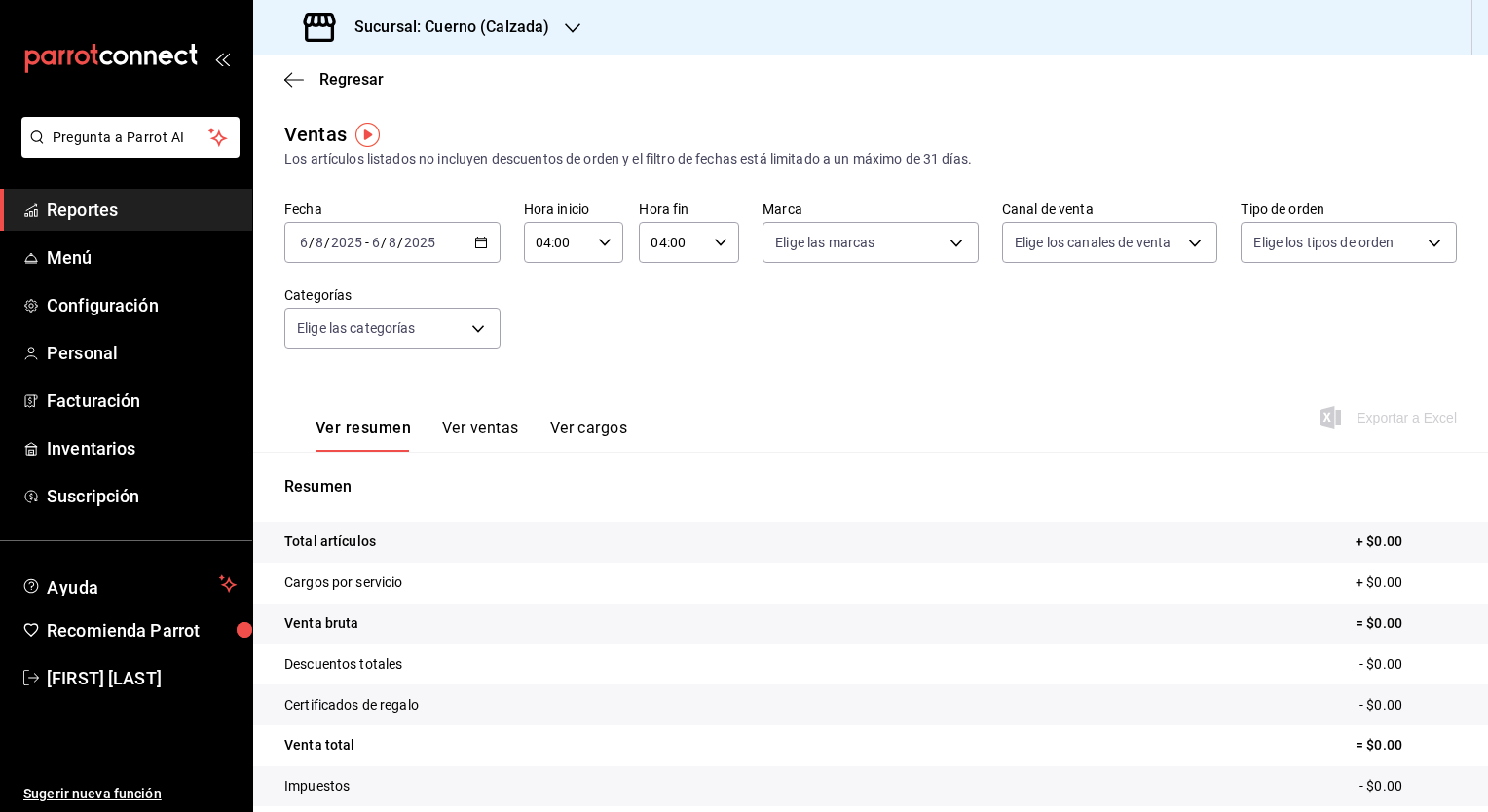 click on "Fecha [DATE] [DAY] / [MONTH] / [YEAR] - [DATE] [DAY] / [MONTH] / [YEAR] Hora inicio [TIME] Hora inicio Hora fin [TIME] Hora fin Marca Elige las marcas Canal de venta Elige los canales de venta Tipo de orden Elige los tipos de orden Categorías Elige las categorías" at bounding box center [871, 286] 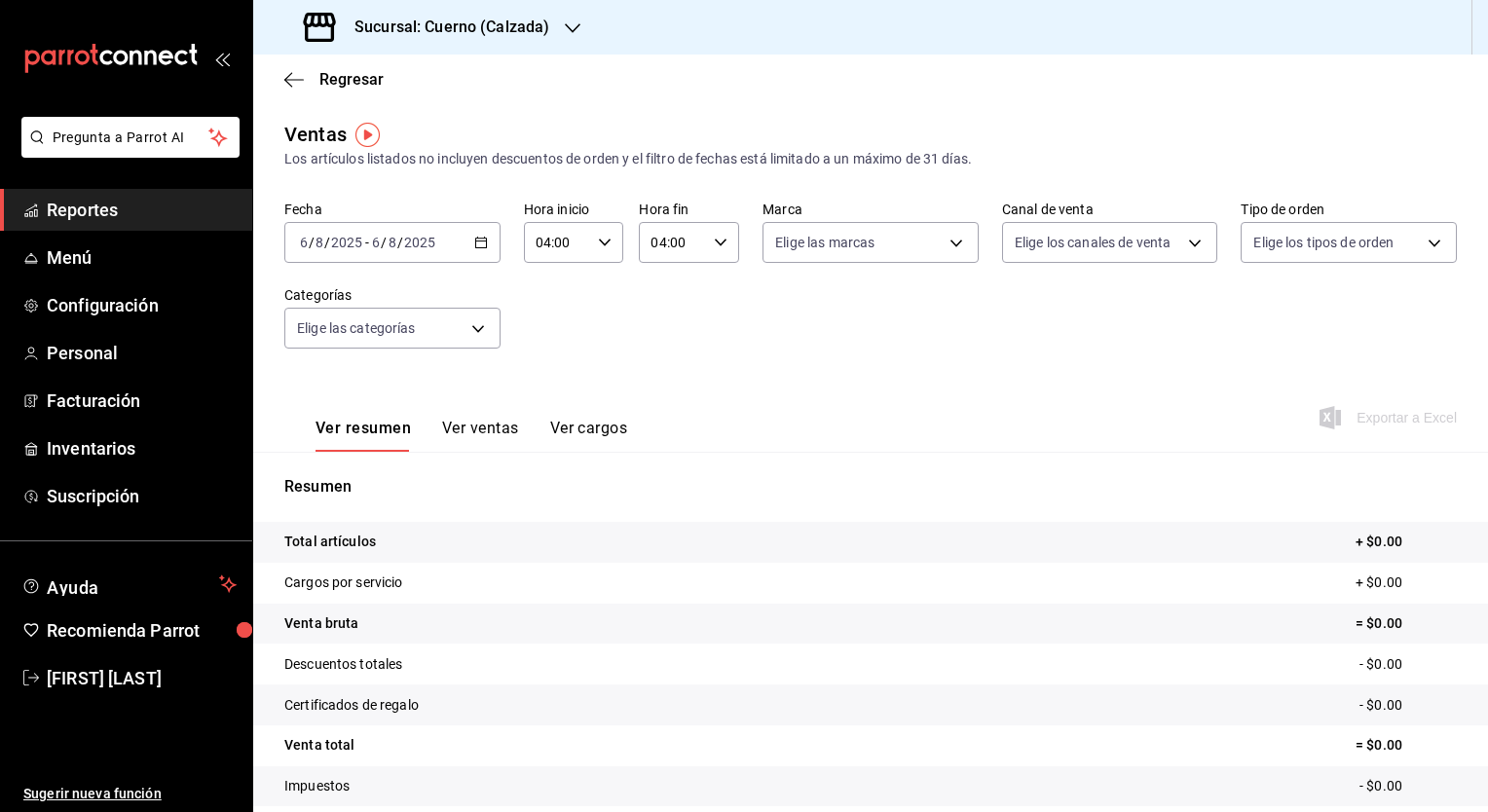 click on "/" at bounding box center (384, 242) 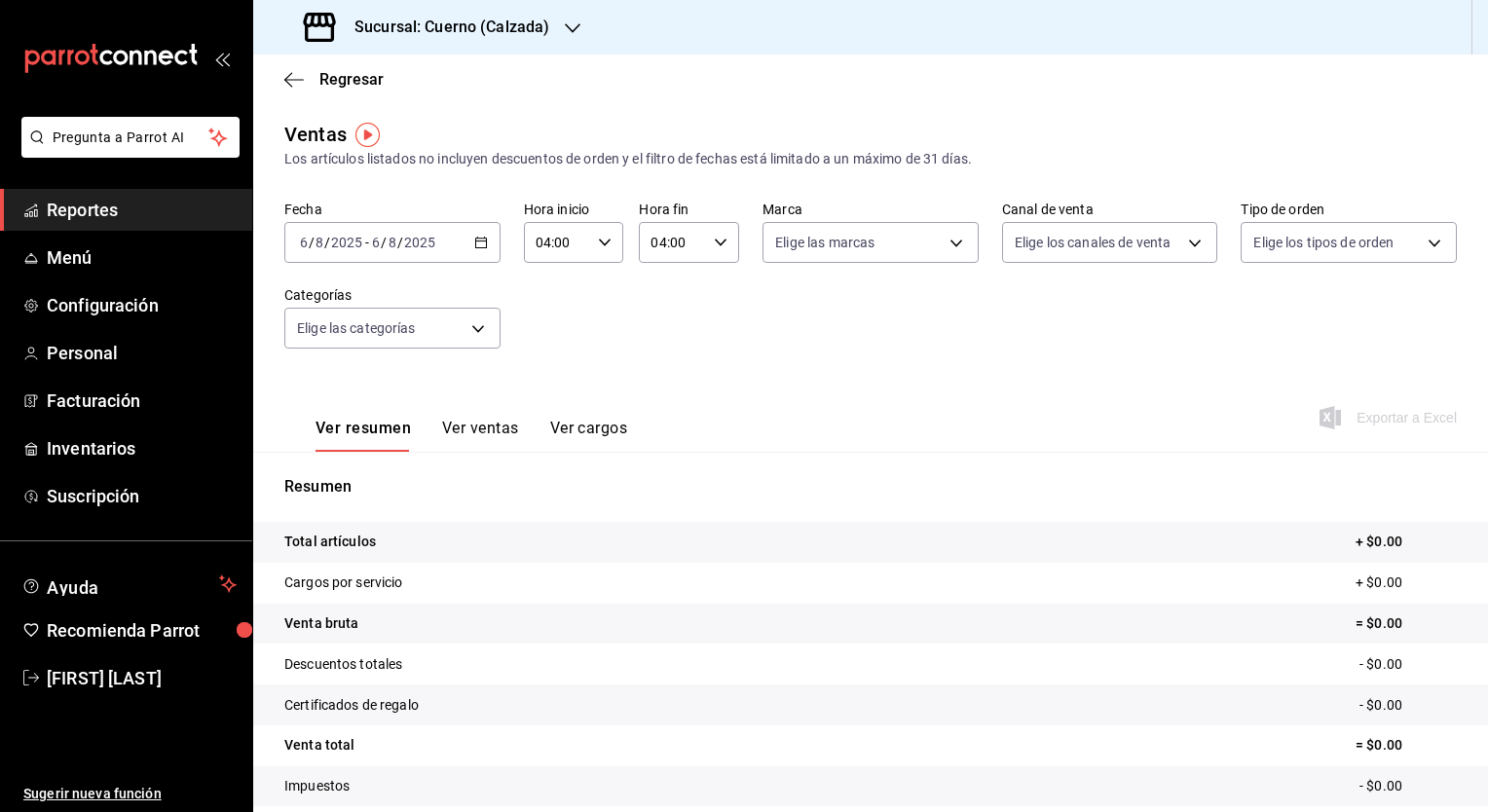 click on "6" at bounding box center [376, 242] 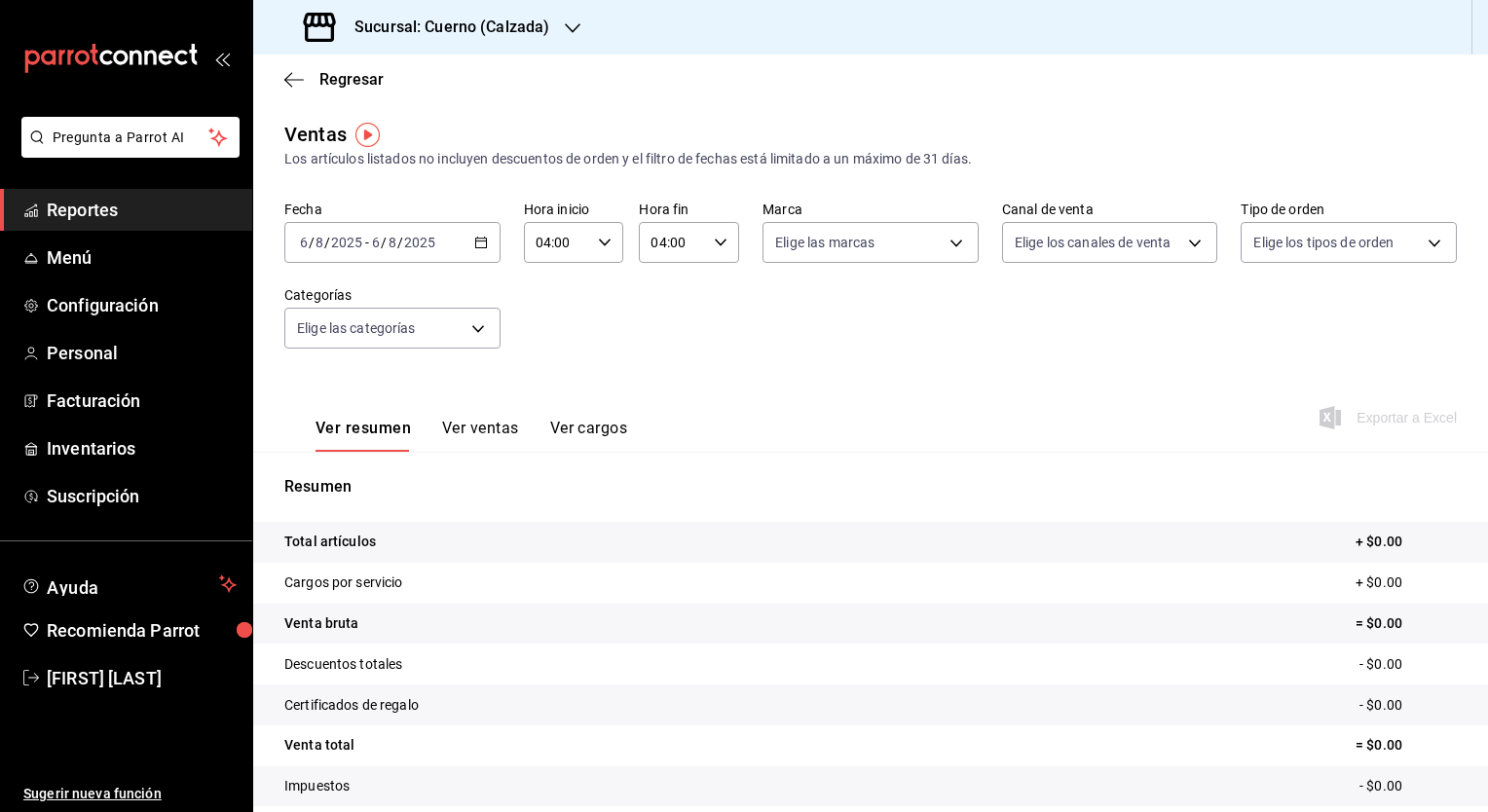 click on "Ver resumen Ver ventas Ver cargos Exportar a Excel" at bounding box center (871, 412) 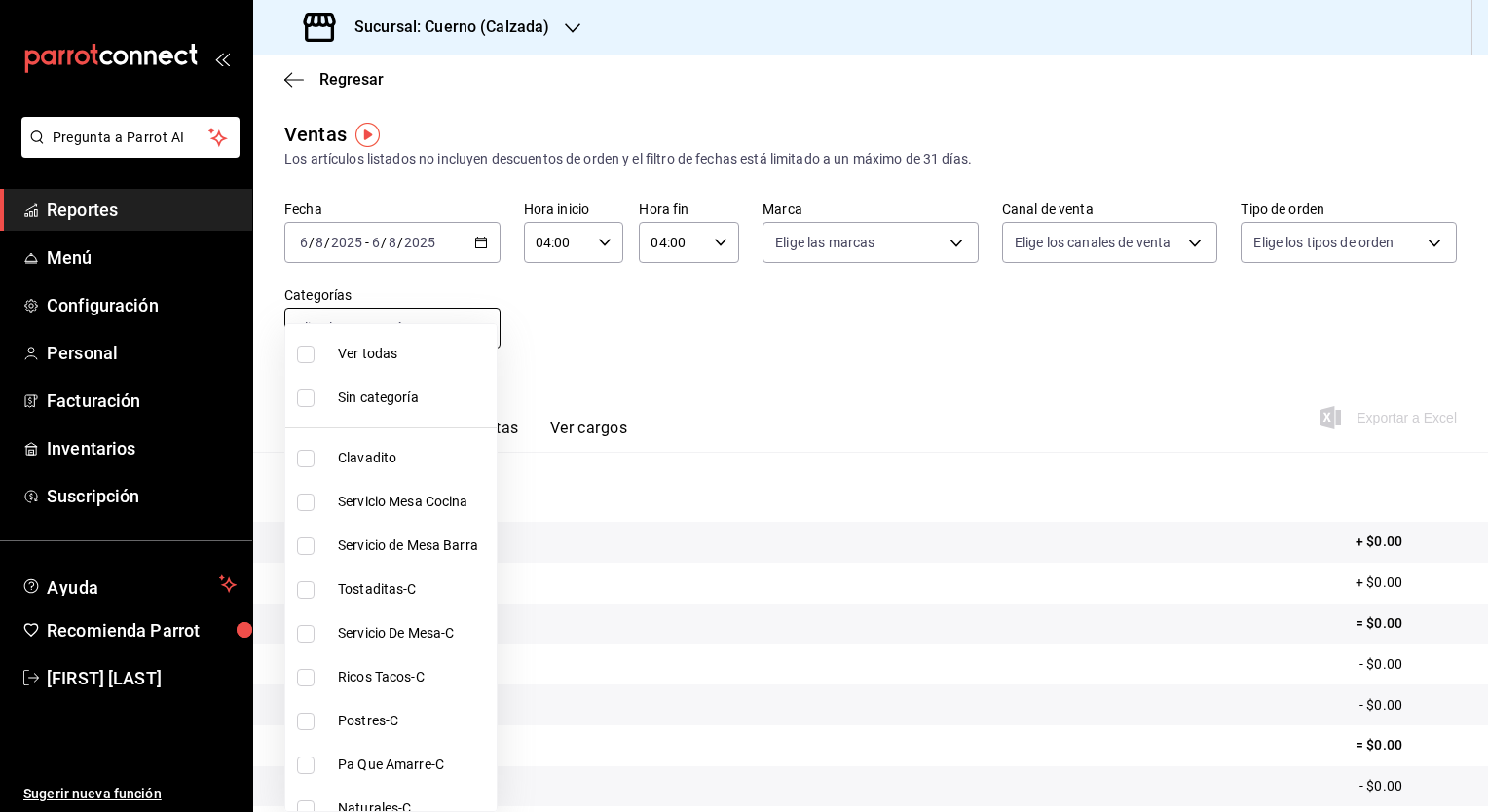 click on "Pregunta a Parrot AI Reportes   Menú   Configuración   Personal   Facturación   Inventarios   Suscripción   Ayuda Recomienda Parrot   [FIRST] [LAST]   Sugerir nueva función   Sucursal: Cuerno (Calzada) Regresar Ventas Los artículos listados no incluyen descuentos de orden y el filtro de fechas está limitado a un máximo de 31 días. Fecha [DATE] [DAY] / [MONTH] / [YEAR] - [DATE] [DAY] / [MONTH] / [YEAR] Hora inicio [TIME] Hora inicio Hora fin [TIME] Hora fin Marca Elige las marcas Canal de venta Elige los canales de venta Tipo de orden Elige los tipos de orden Categorías Elige las categorías Ver resumen Ver ventas Ver cargos Exportar a Excel Resumen Total artículos + $0.00 Cargos por servicio + $0.00 Venta bruta = $0.00 Descuentos totales - $0.00 Certificados de regalo - $0.00 Venta total = $0.00 Impuestos - $0.00 Venta neta = $0.00 Pregunta a Parrot AI Reportes   Menú   Configuración   Personal   Facturación   Inventarios   Suscripción   Ayuda Recomienda Parrot   [FIRST] [LAST]     Ir a video" at bounding box center (744, 406) 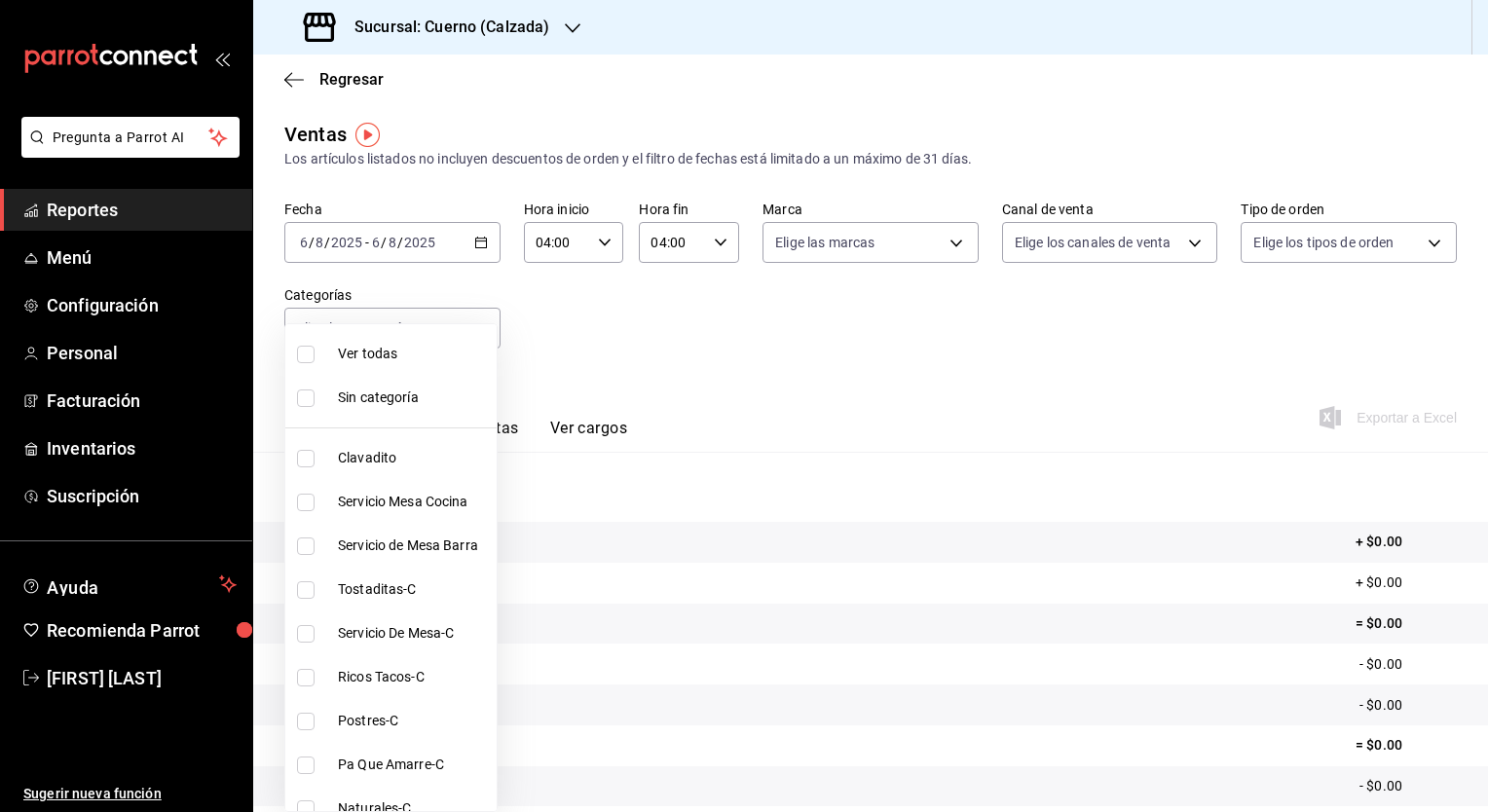 click at bounding box center (744, 406) 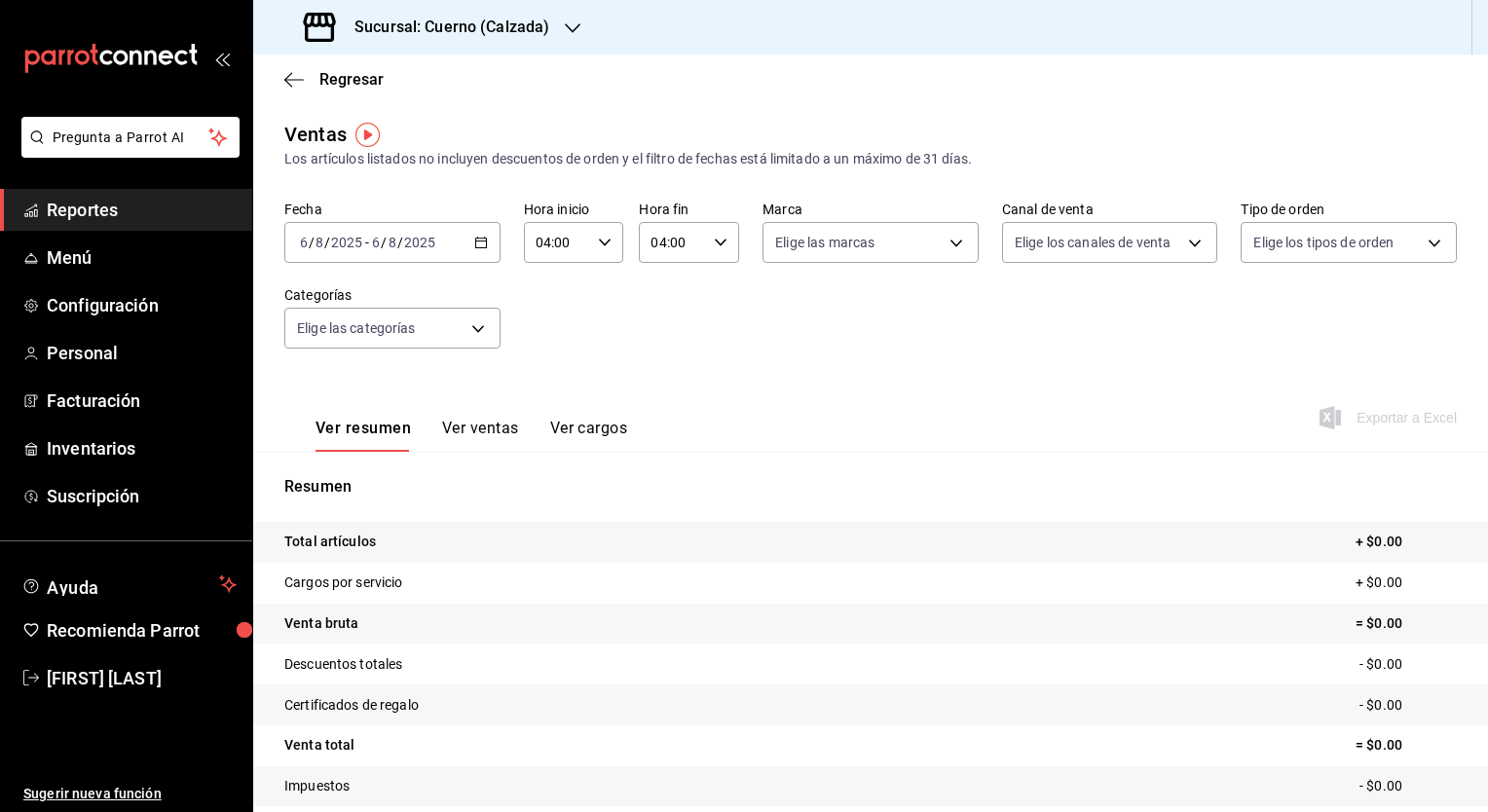 click 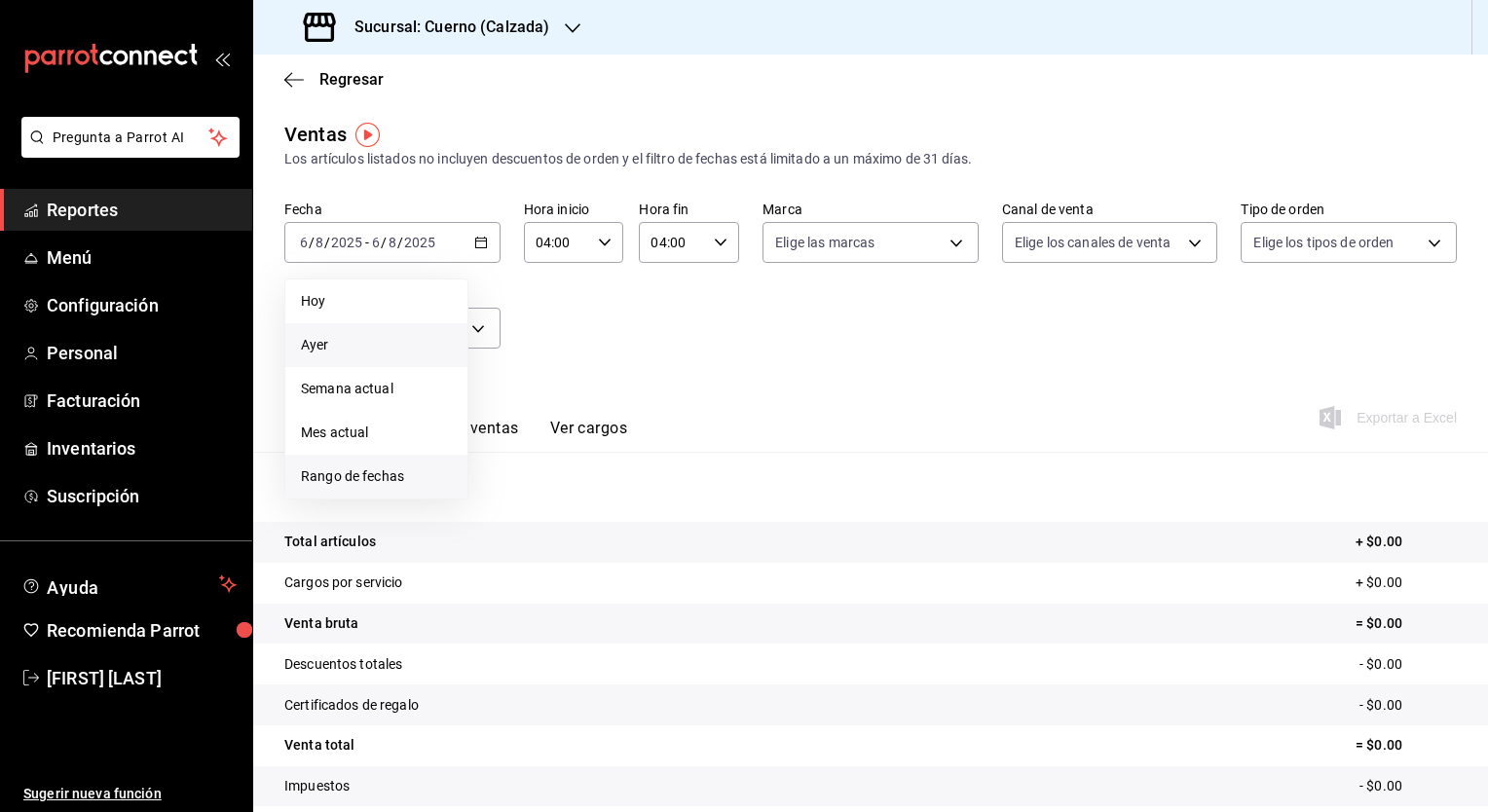 click on "Rango de fechas" at bounding box center (376, 476) 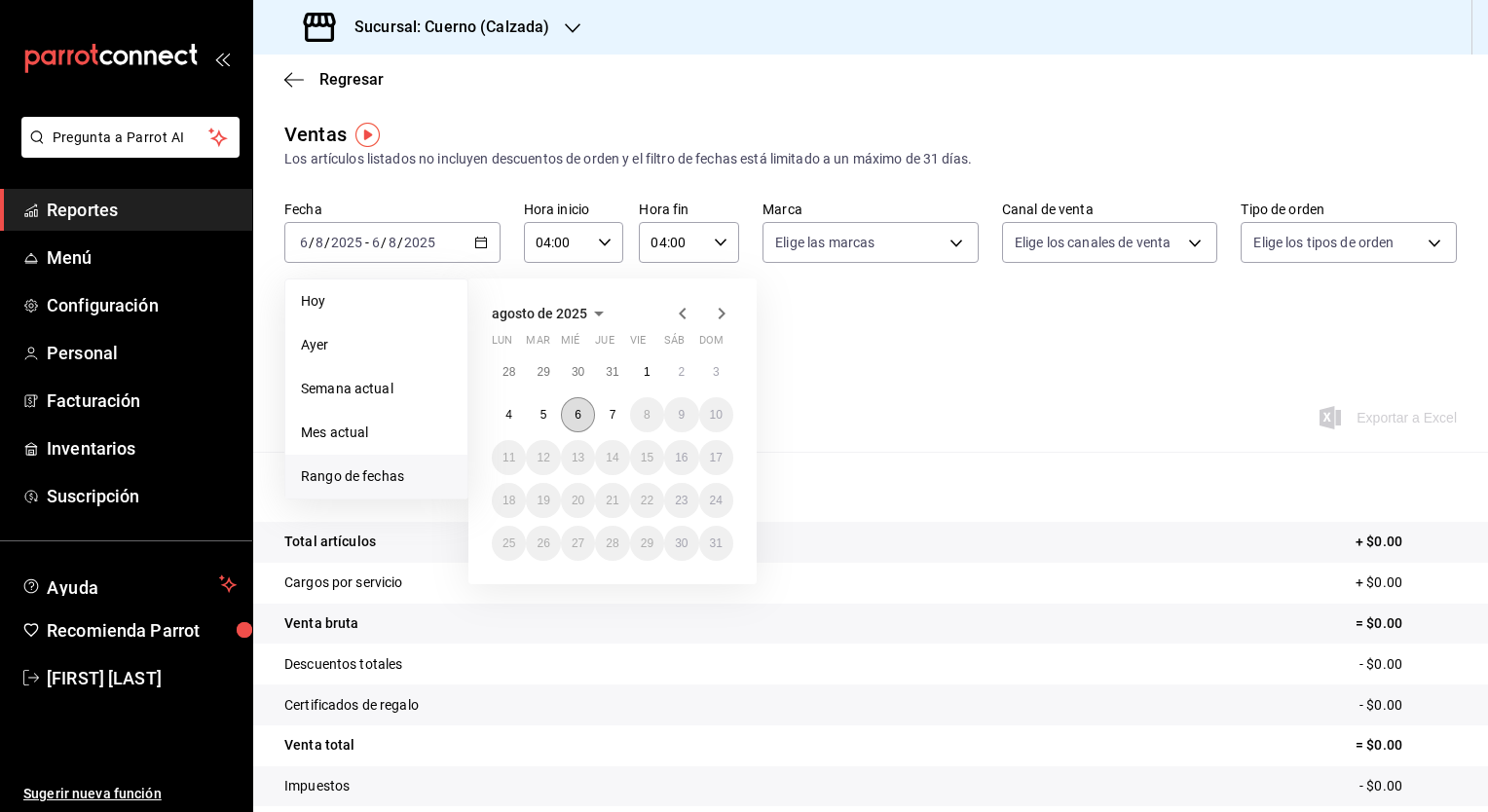 click on "6" at bounding box center [577, 415] 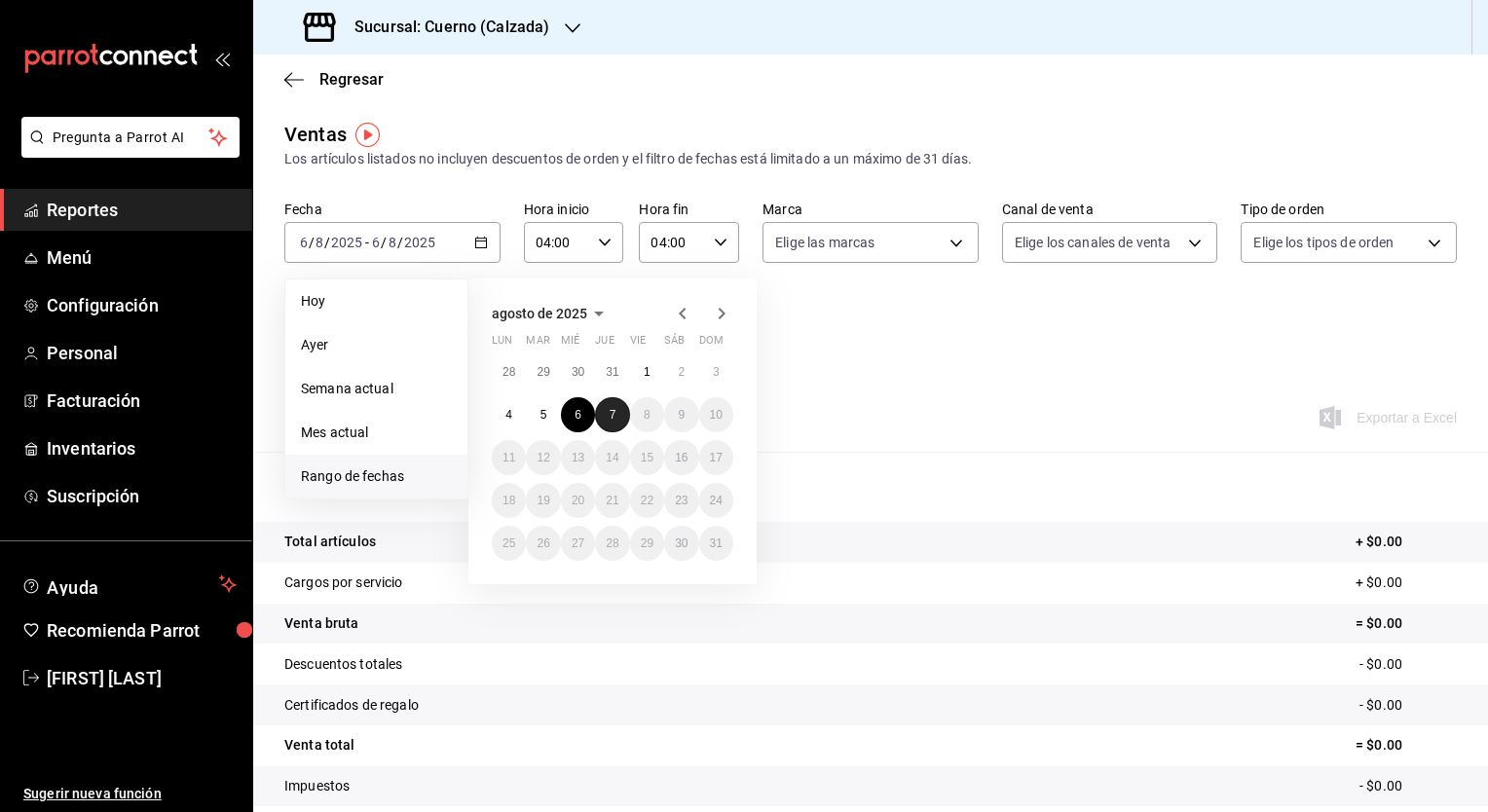 click on "7" at bounding box center (612, 415) 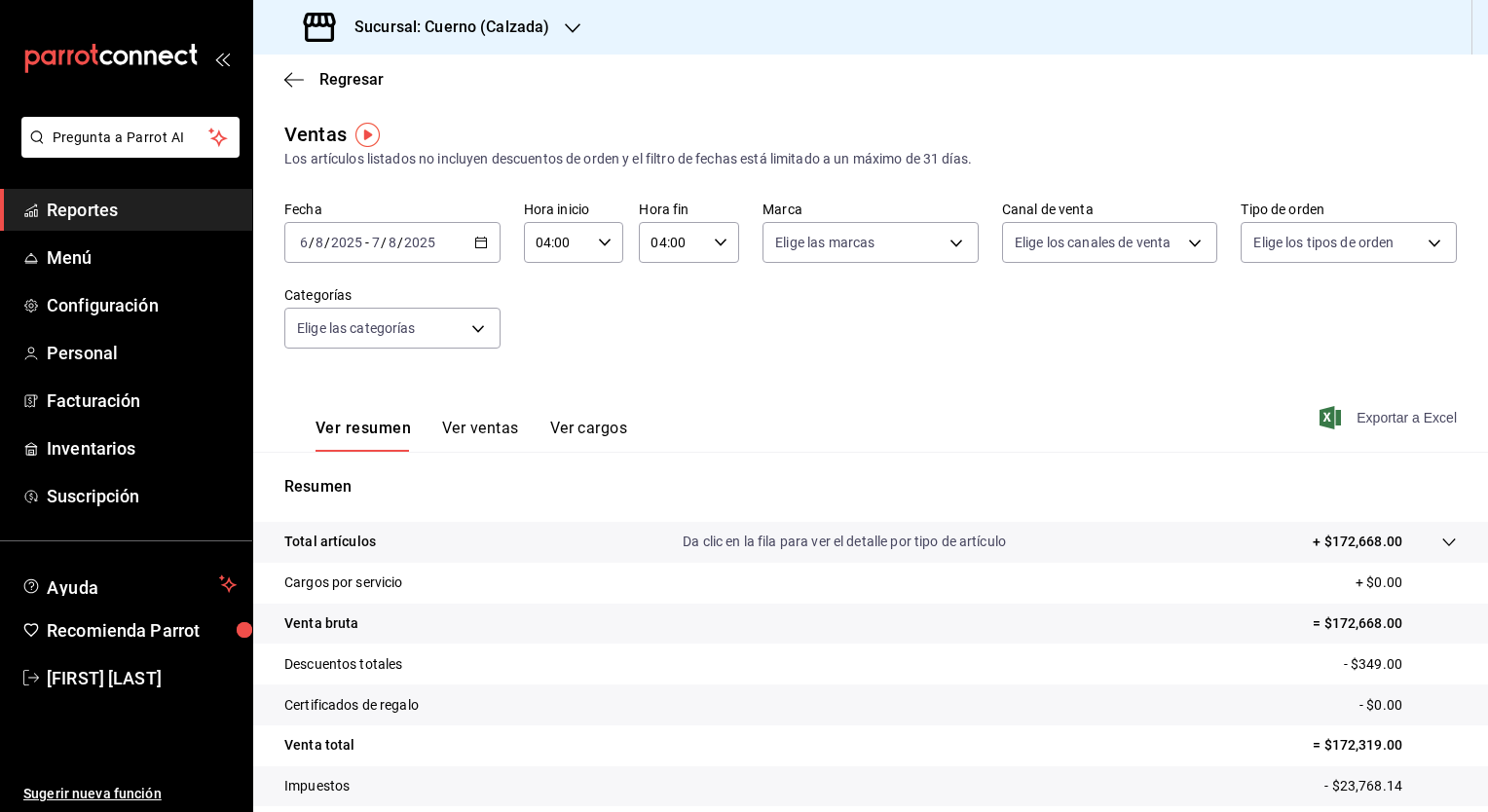 click 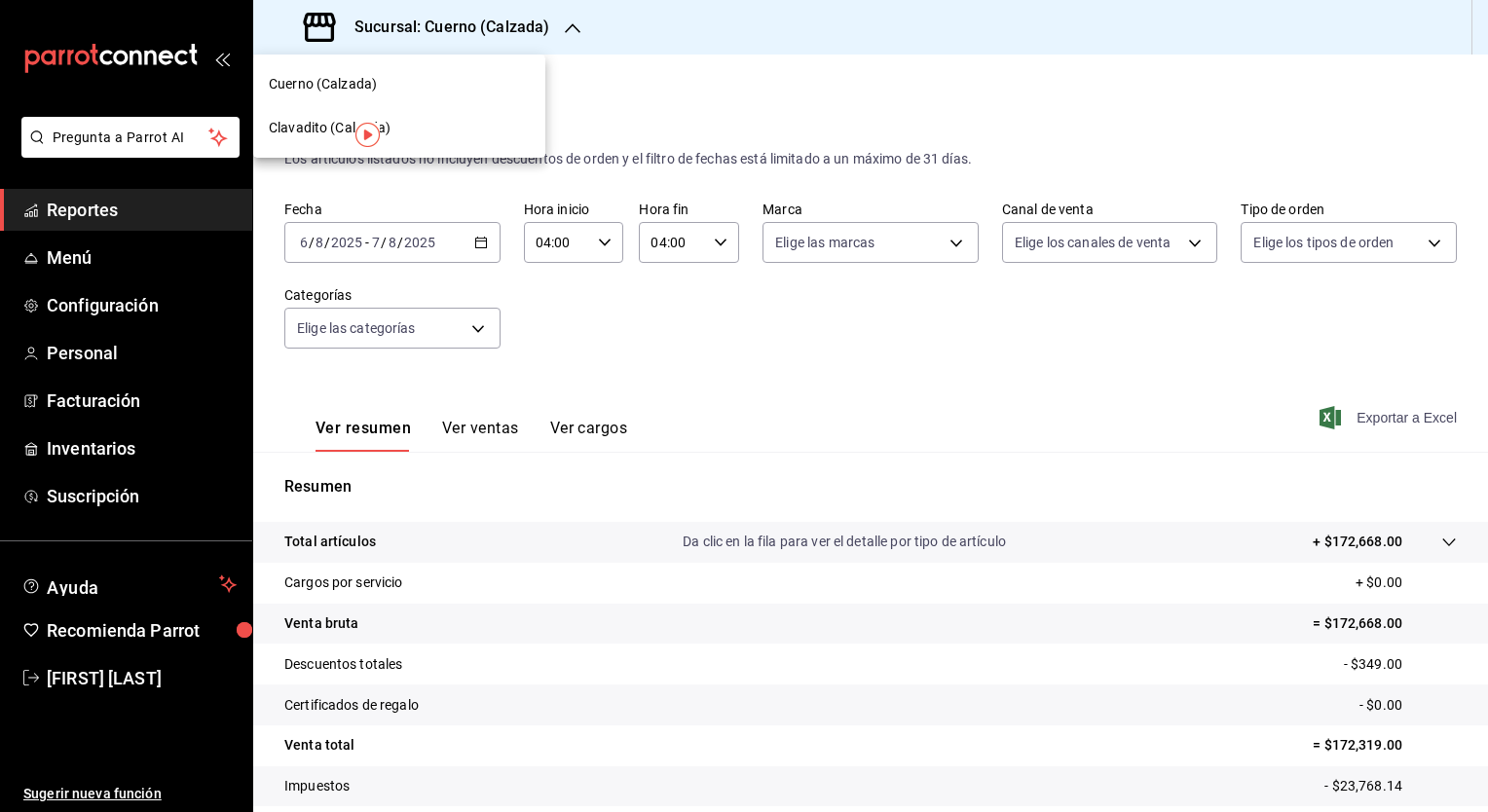 click at bounding box center [744, 406] 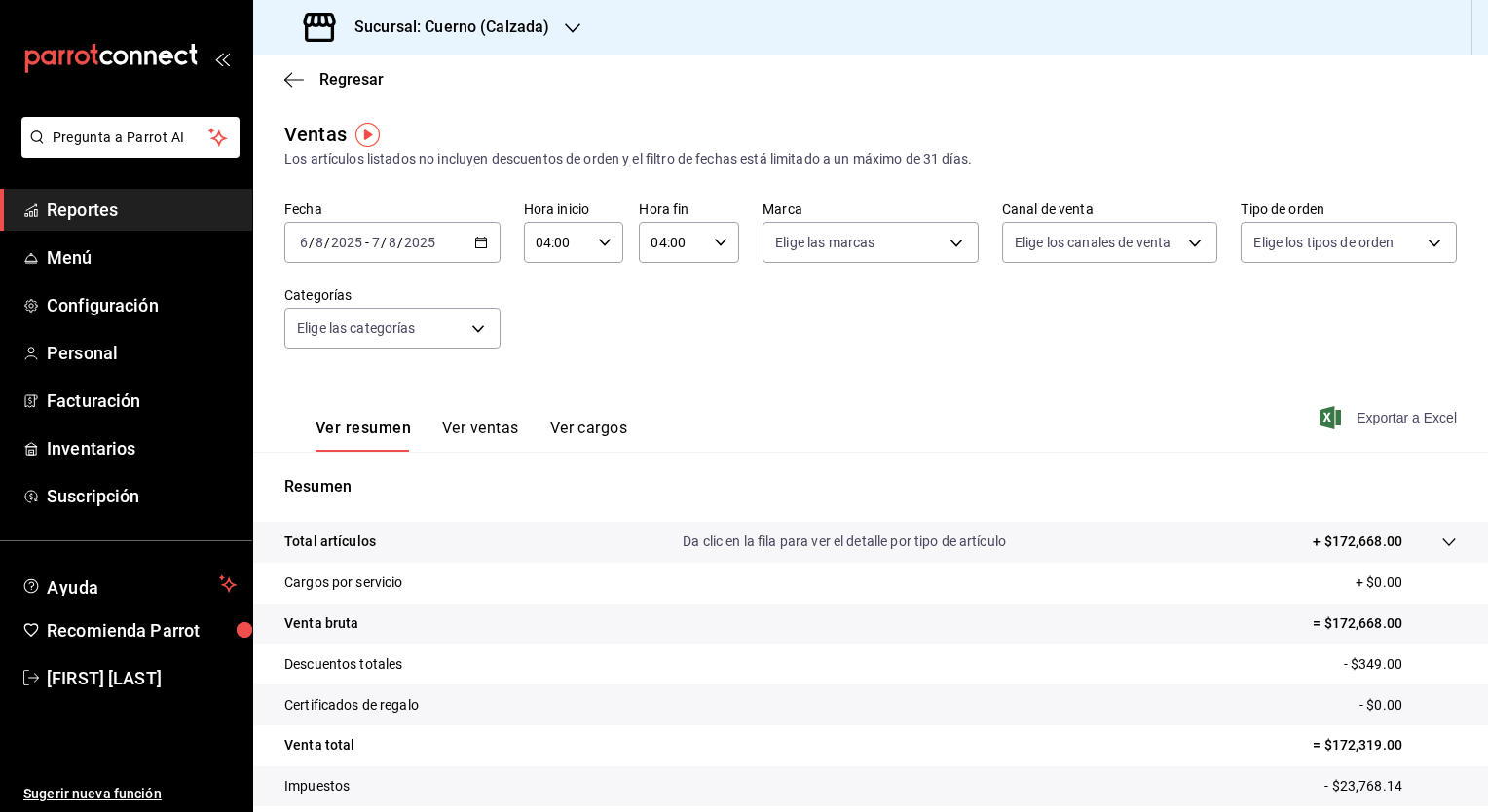click on "Sucursal: Cuerno (Calzada)" at bounding box center [444, 27] 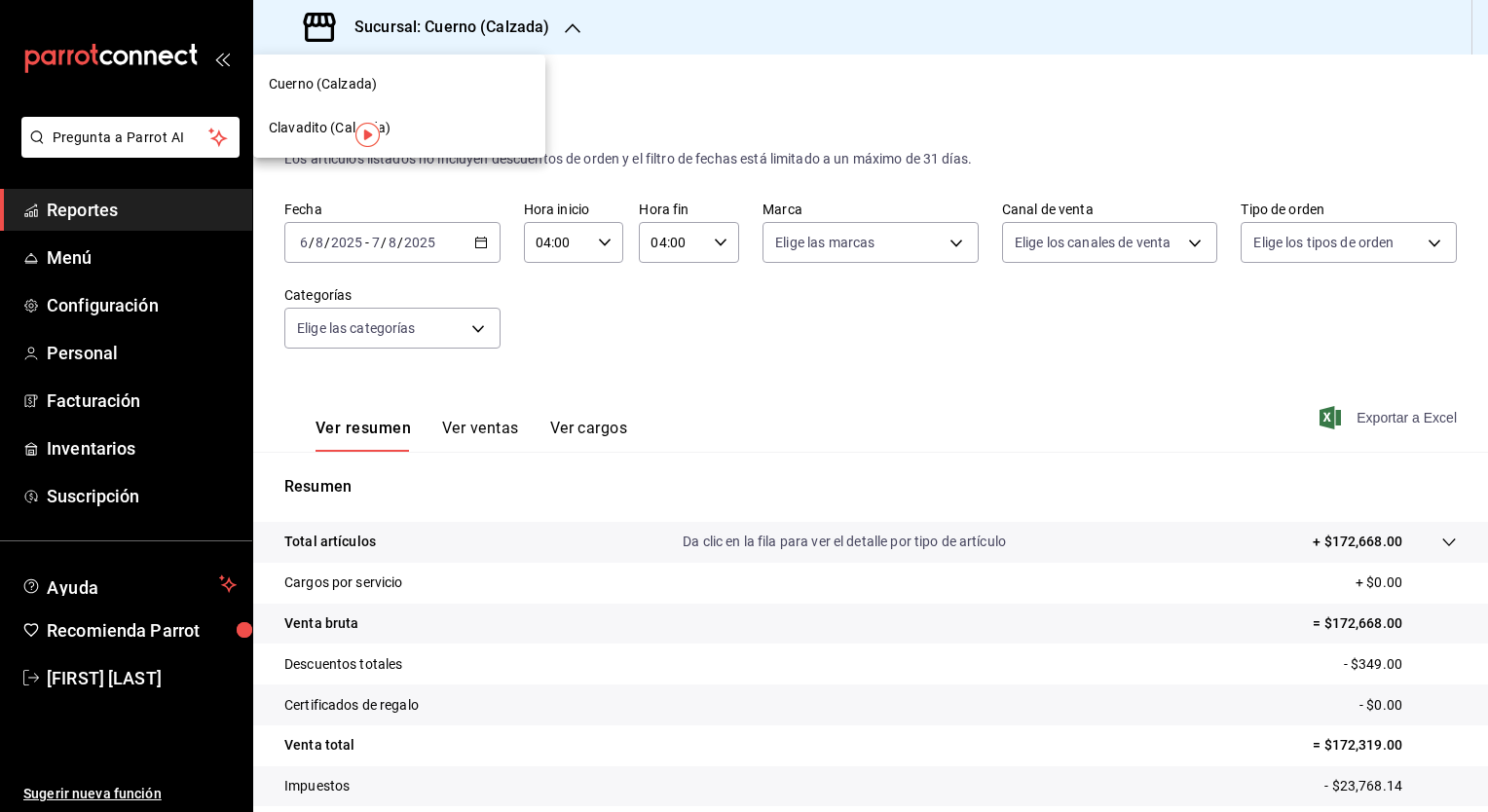 click on "Clavadito (Calzada)" at bounding box center (330, 128) 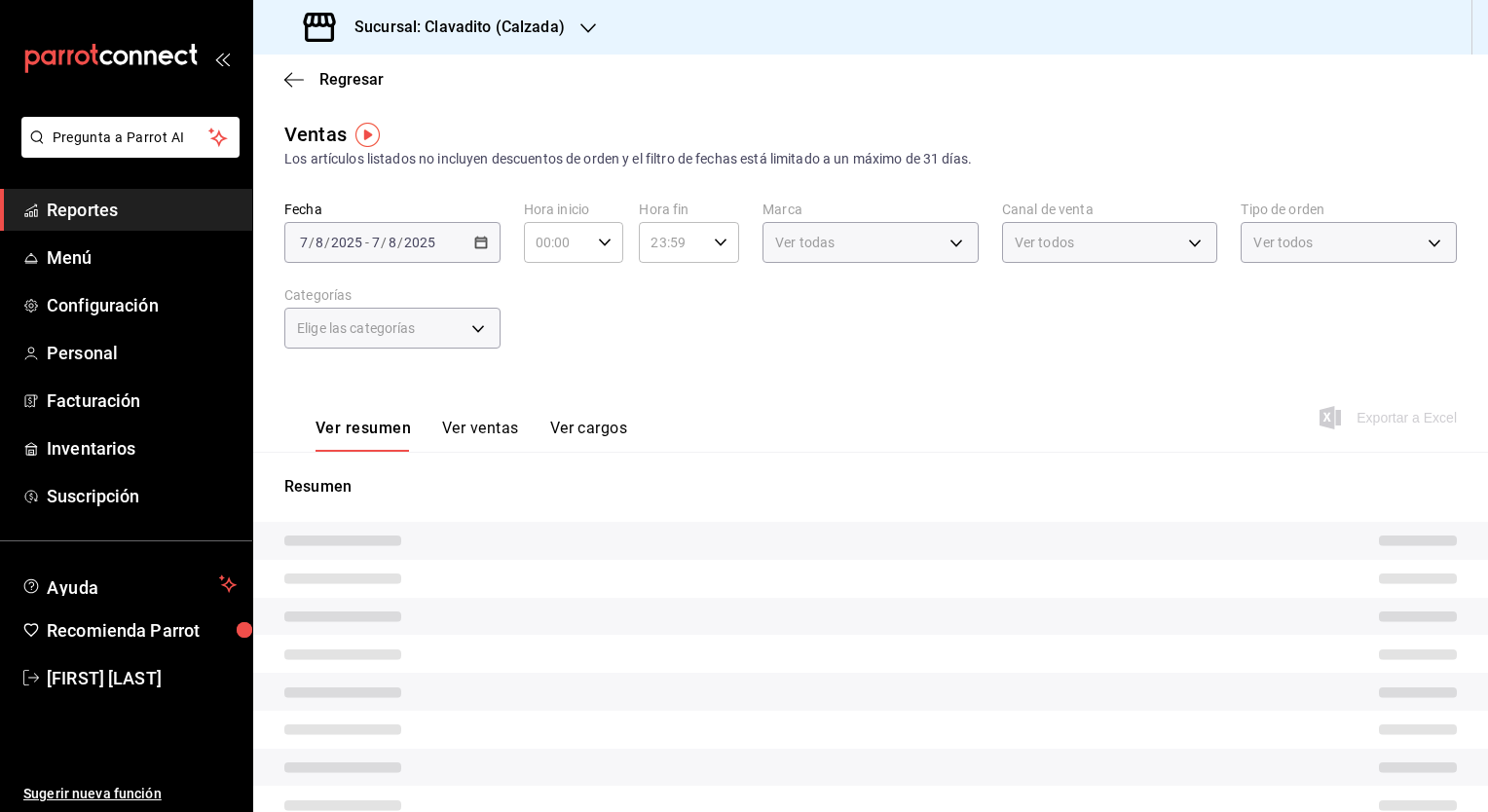 type on "04:00" 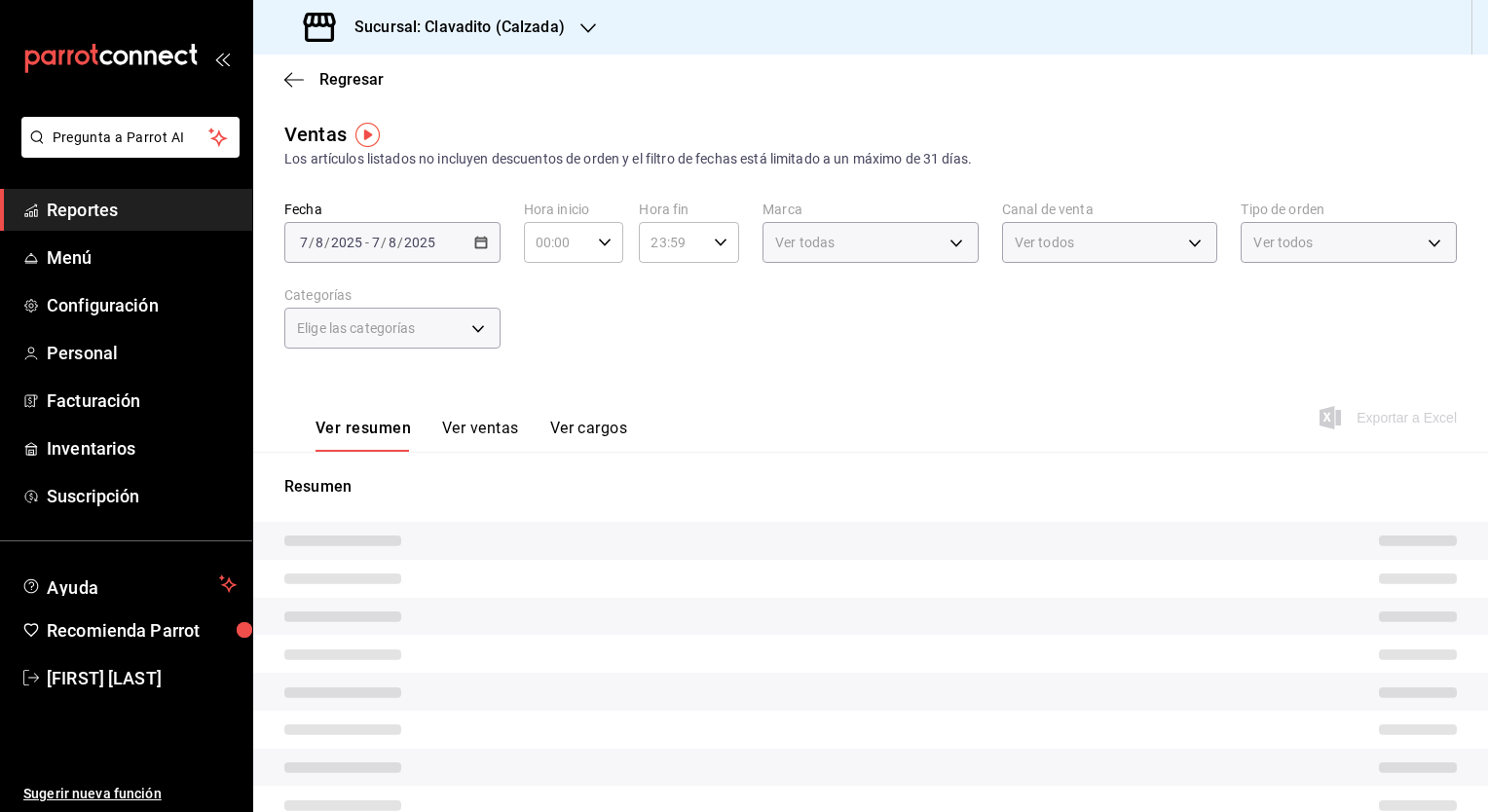 type on "04:00" 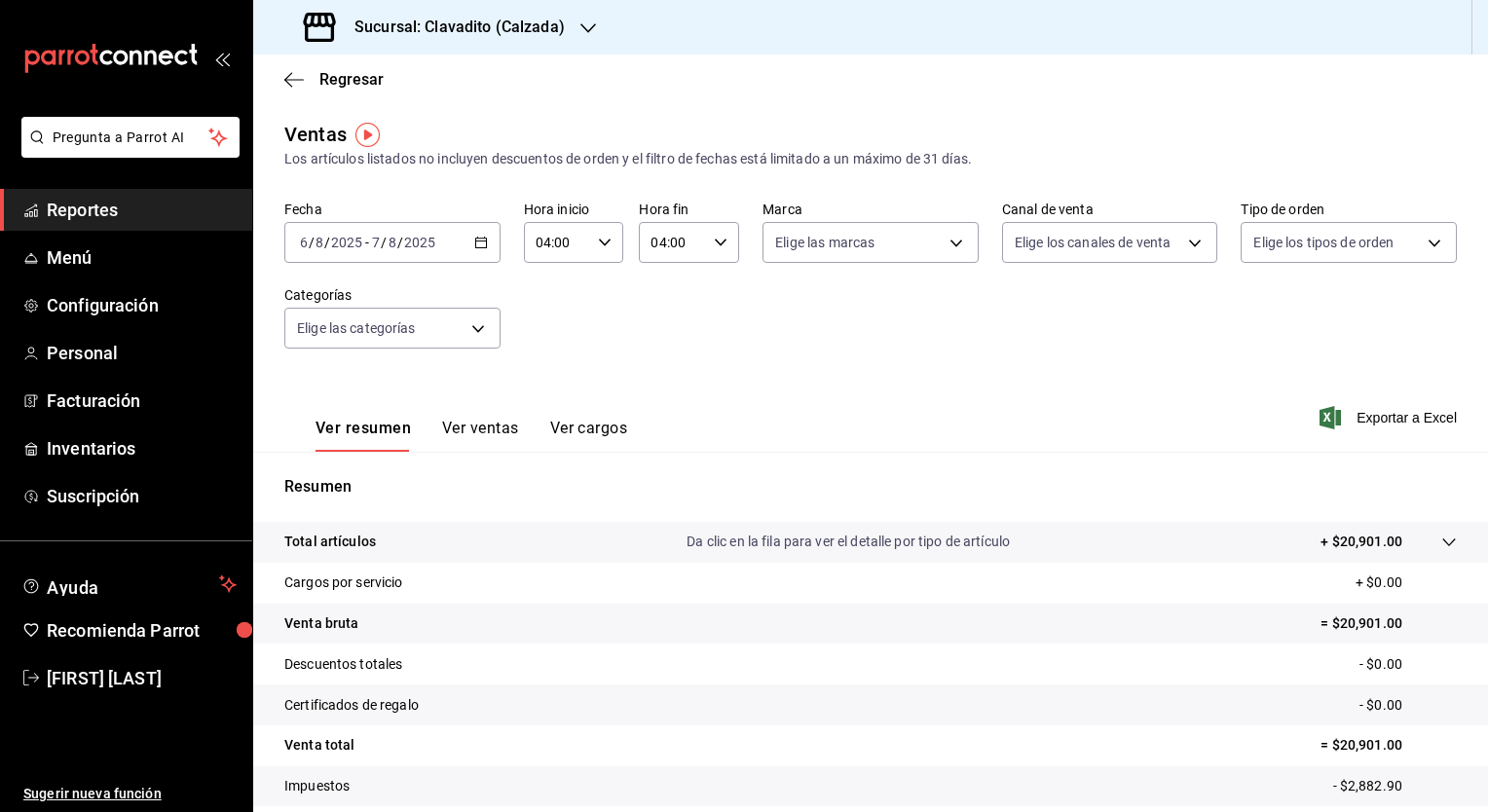 click on "Resumen Total artículos Da clic en la fila para ver el detalle por tipo de artículo + $20,901.00 Cargos por servicio + $0.00 Venta bruta = $20,901.00 Descuentos totales - $0.00 Certificados de regalo - $0.00 Venta total = $20,901.00 Impuestos - $2,882.90 Venta neta = $18,018.10" at bounding box center [871, 673] 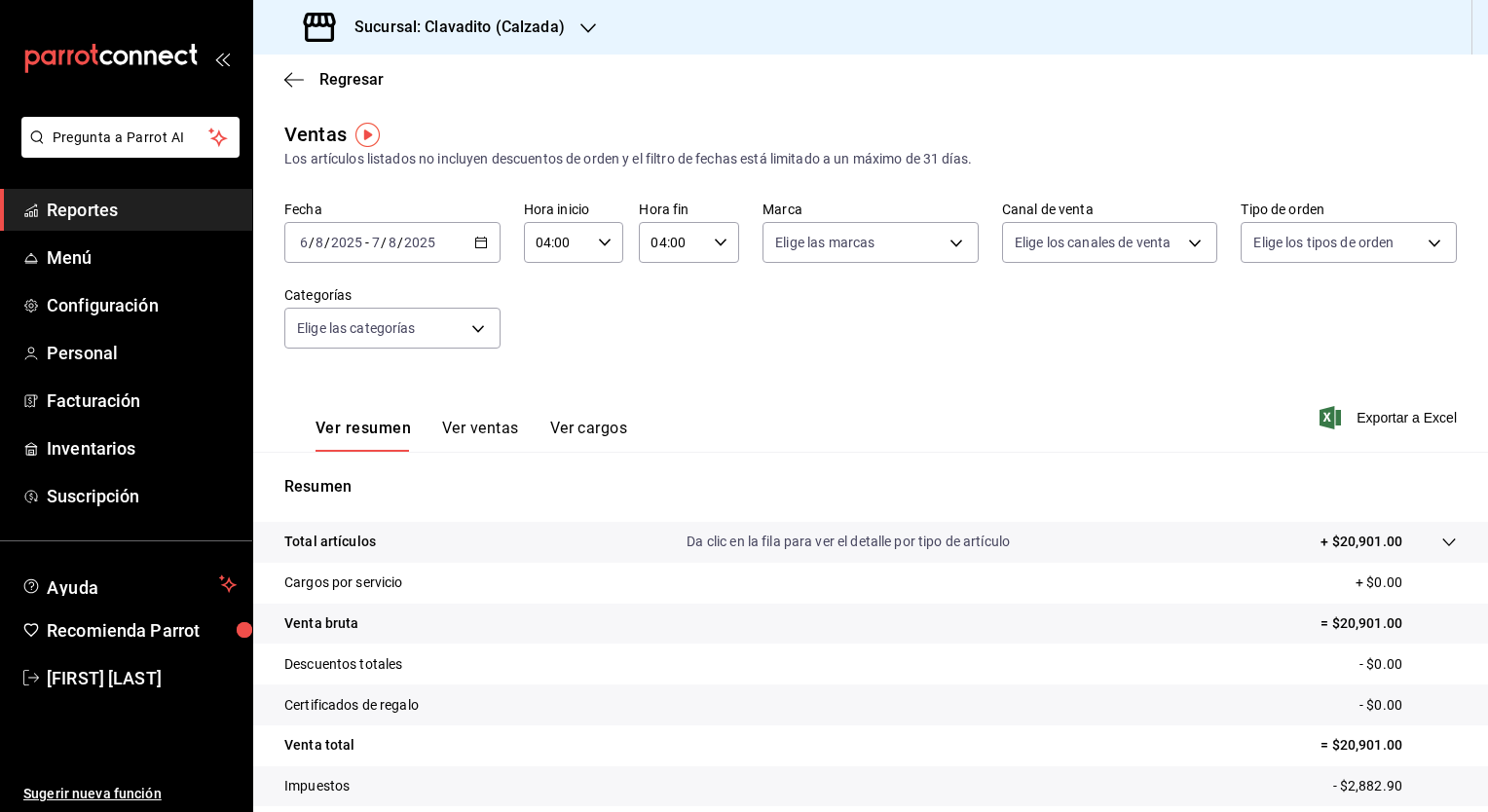 click 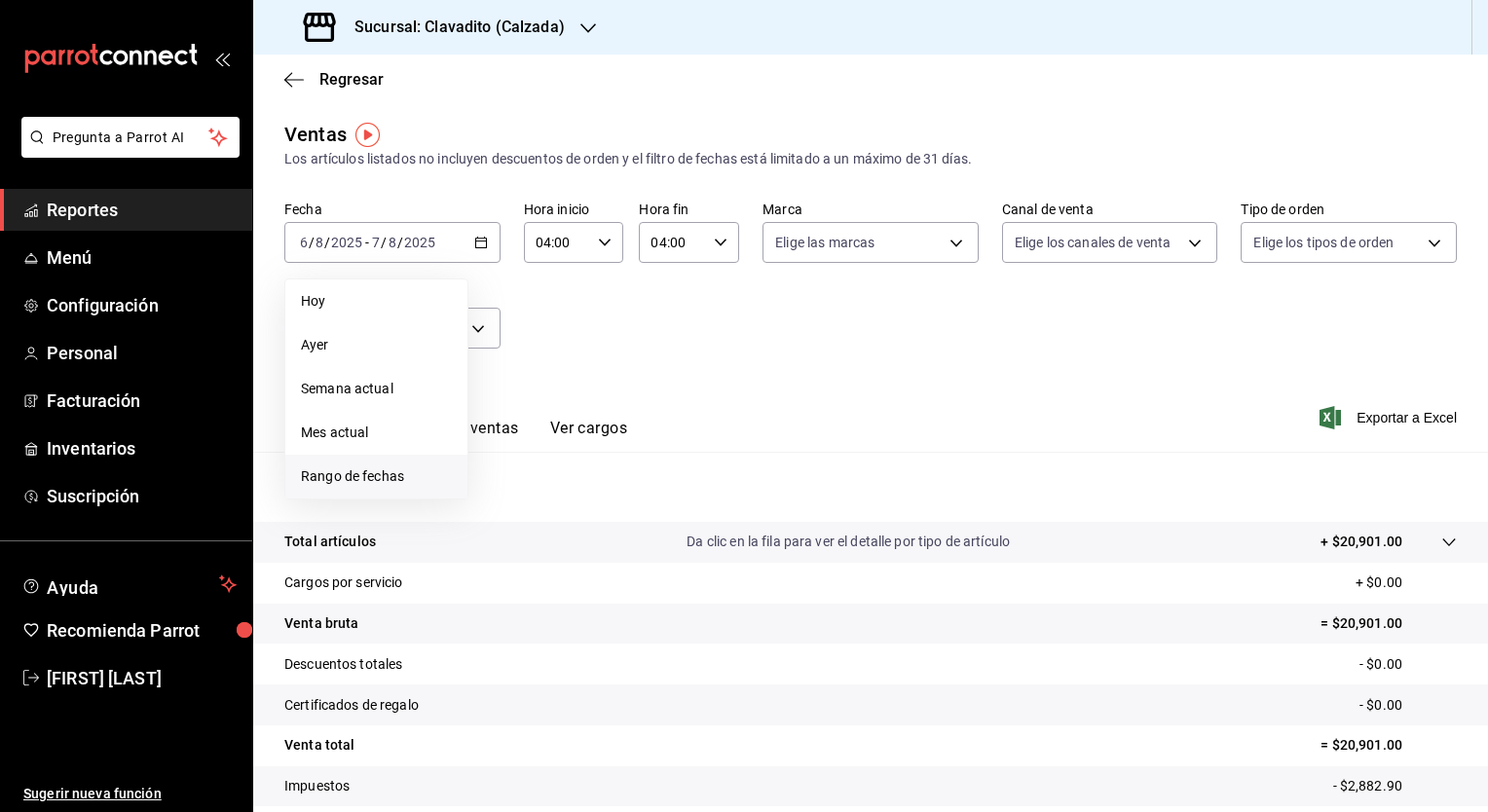 click on "Rango de fechas" at bounding box center [376, 476] 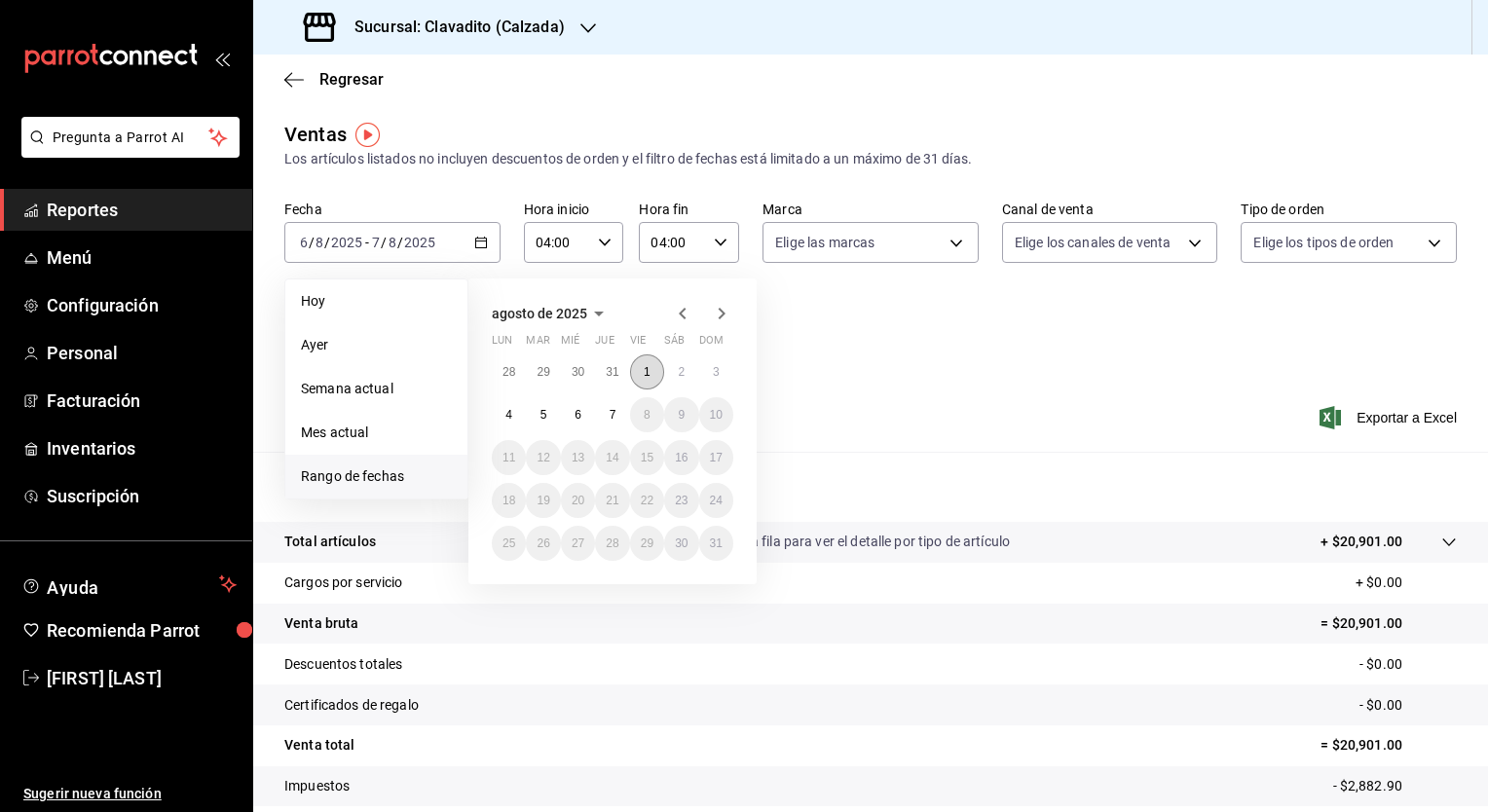 click on "1" at bounding box center (647, 372) 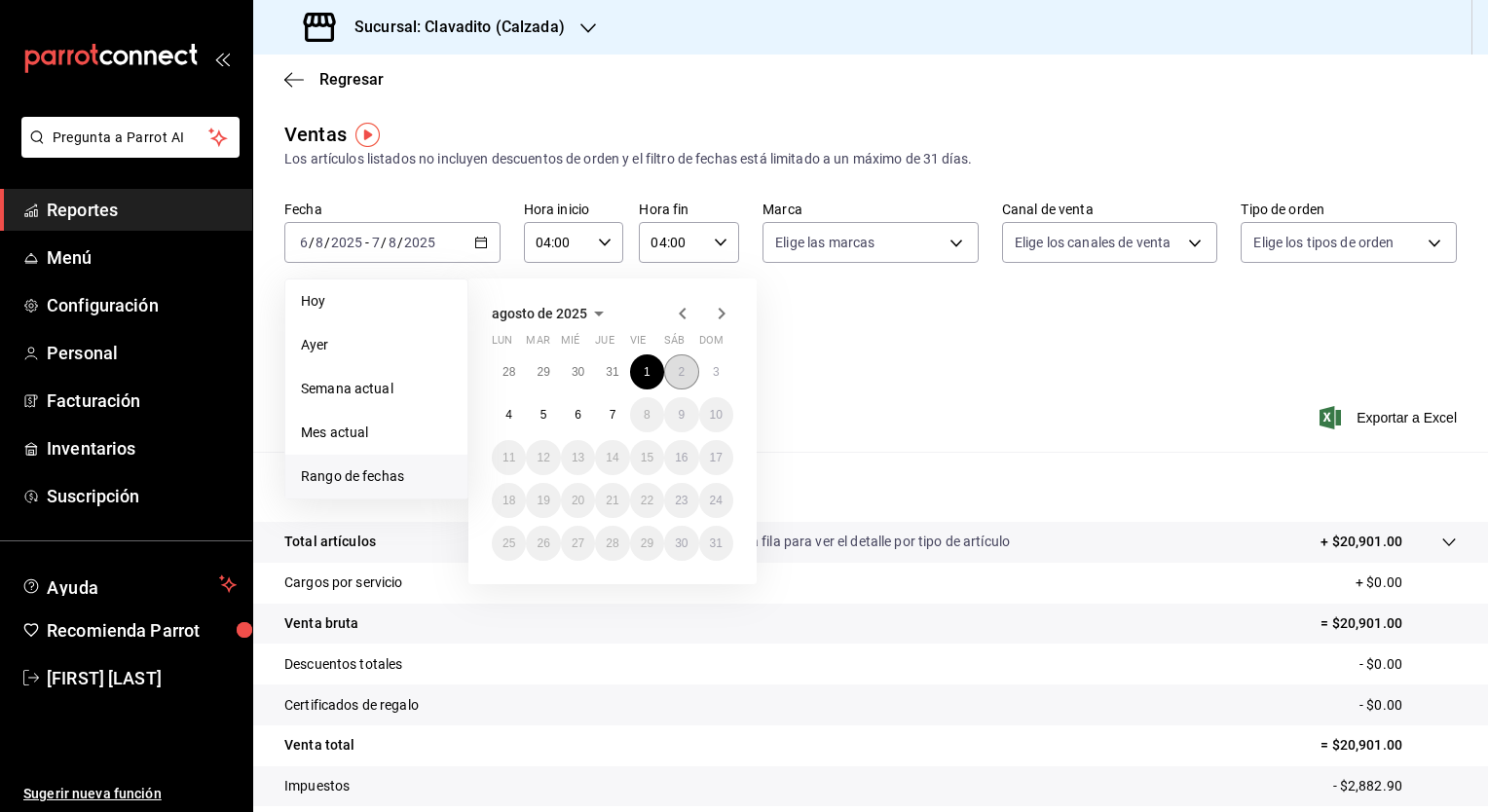 click on "2" at bounding box center [681, 372] 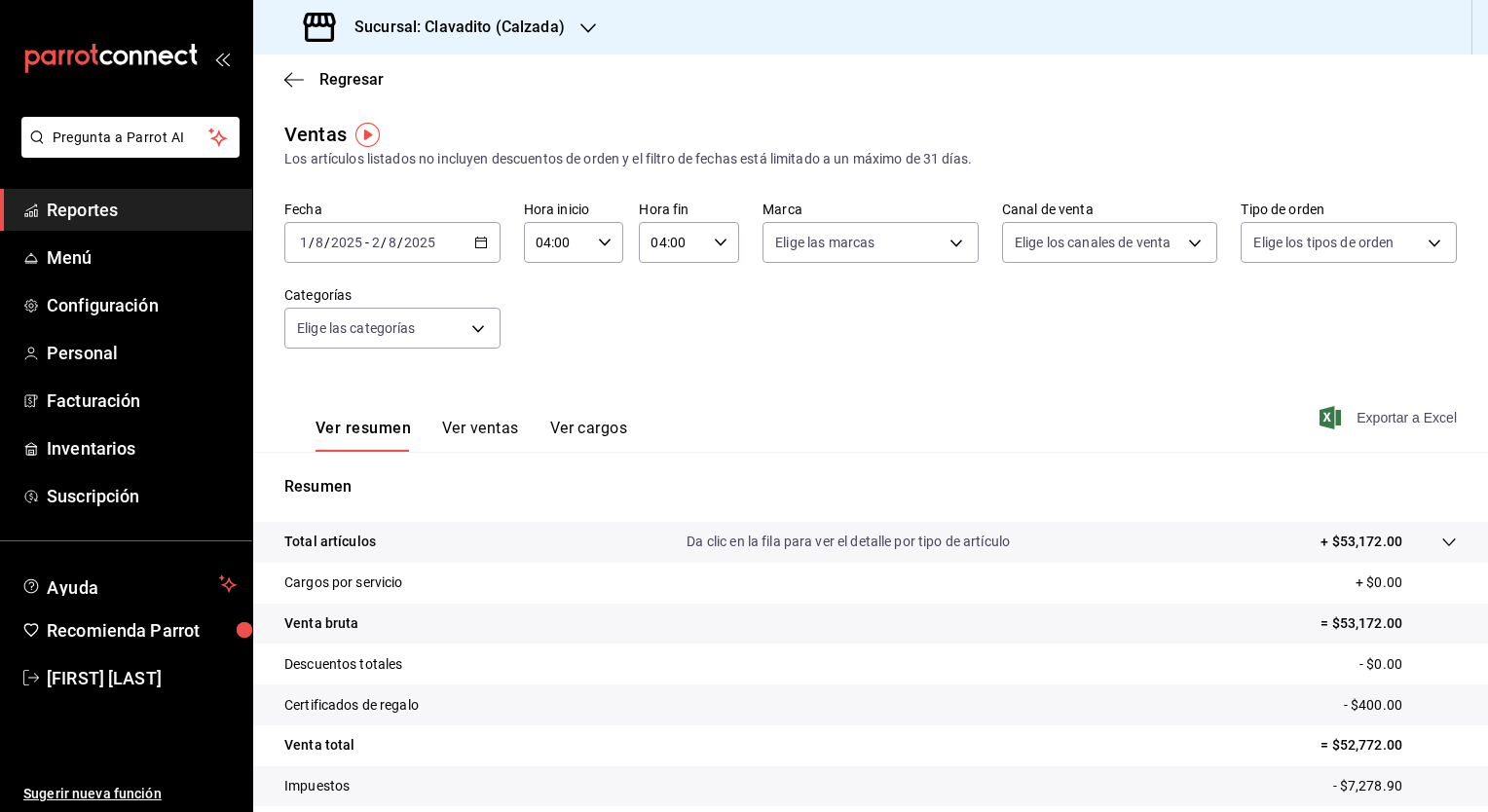 click 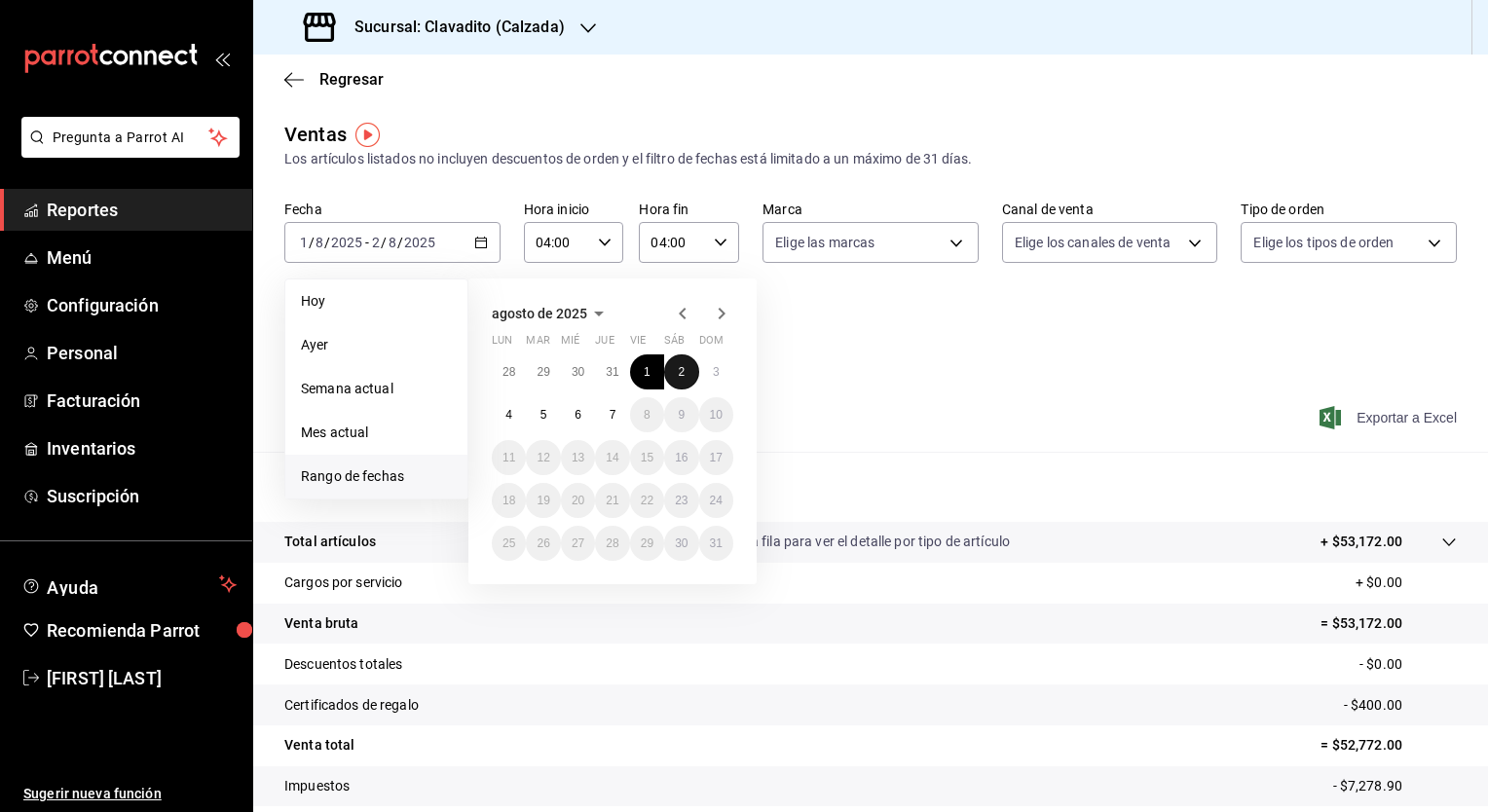 click on "2" at bounding box center [681, 372] 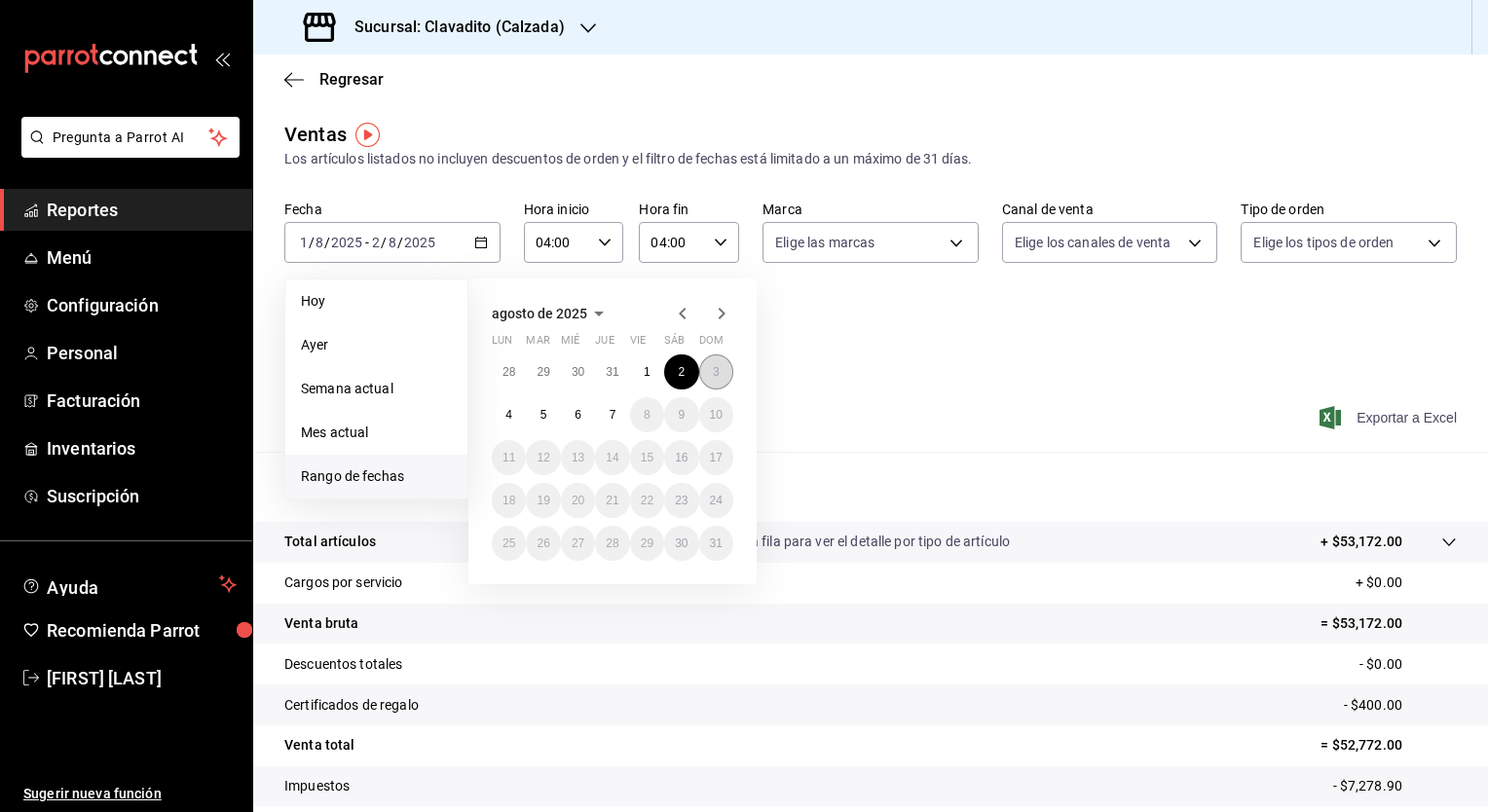 click on "3" at bounding box center [716, 372] 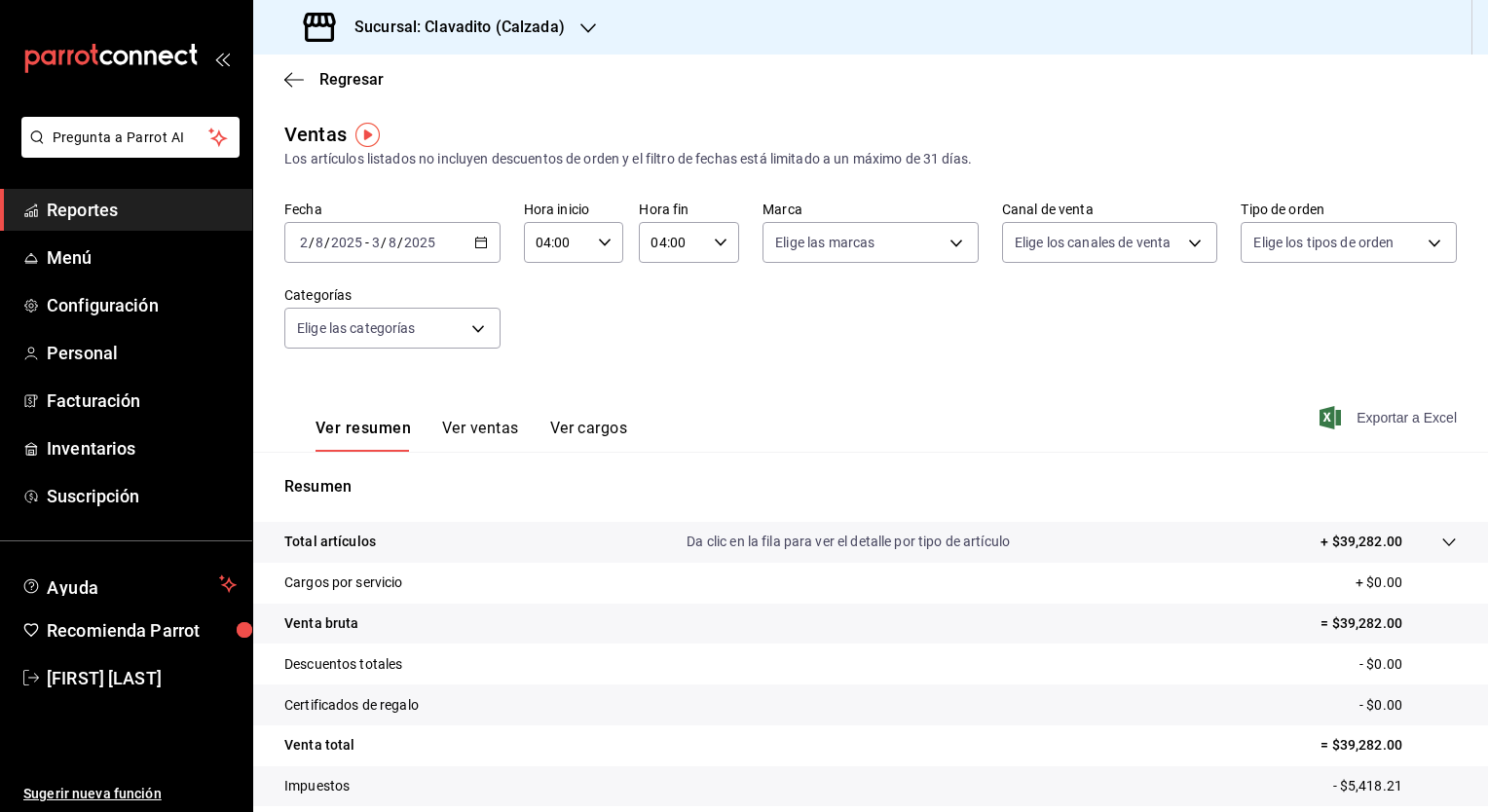 click 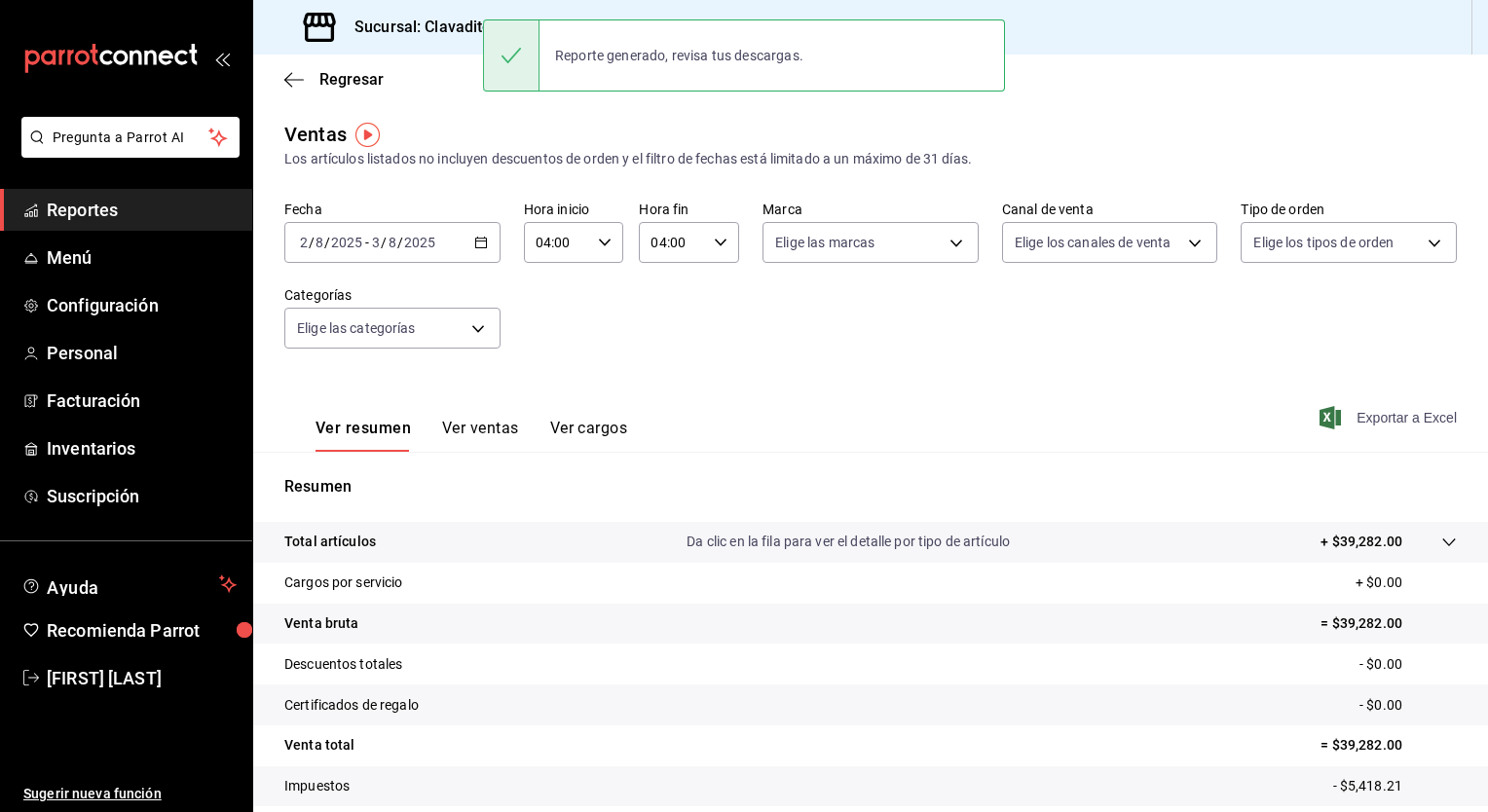 click 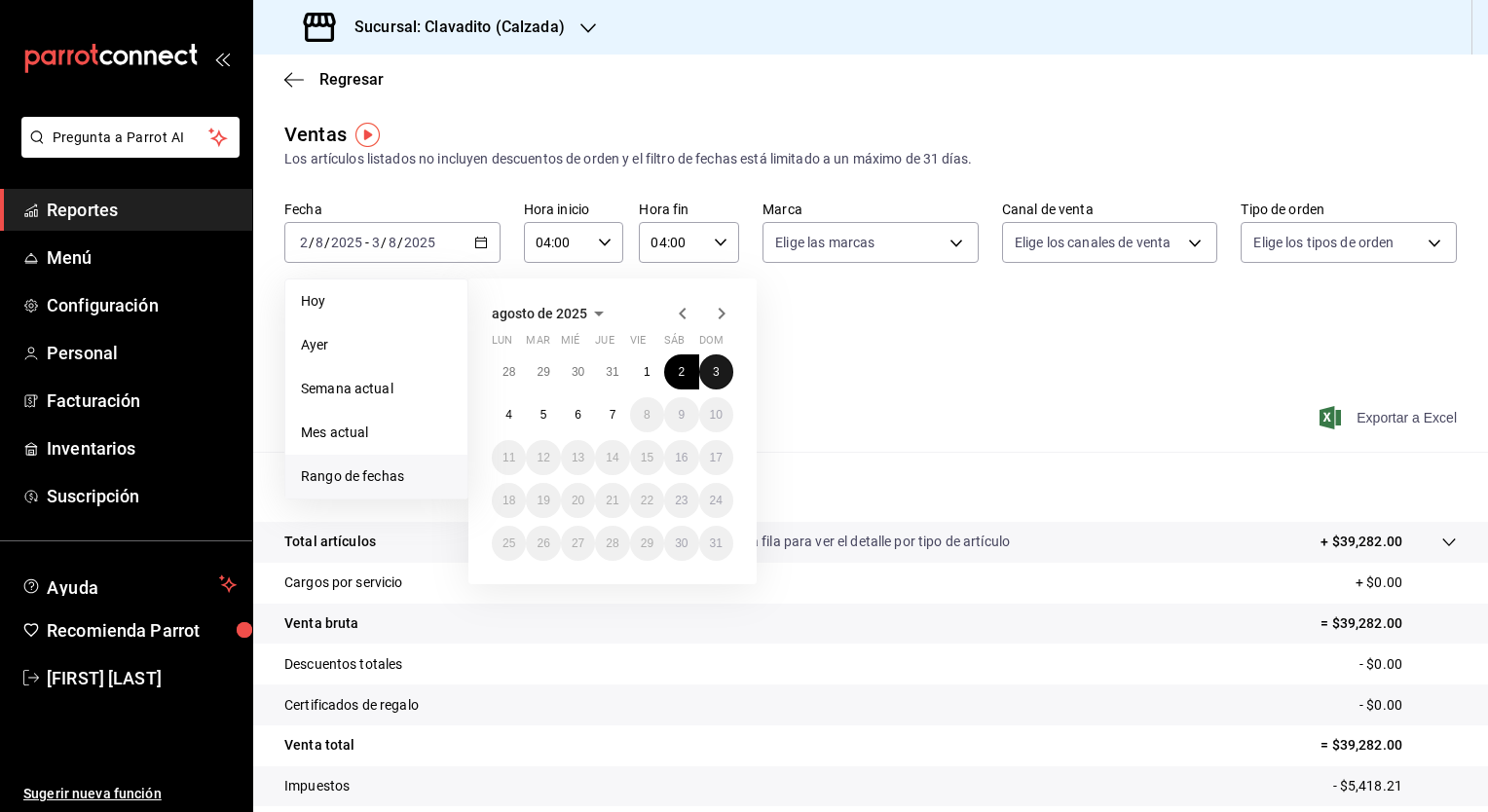 click on "3" at bounding box center [716, 372] 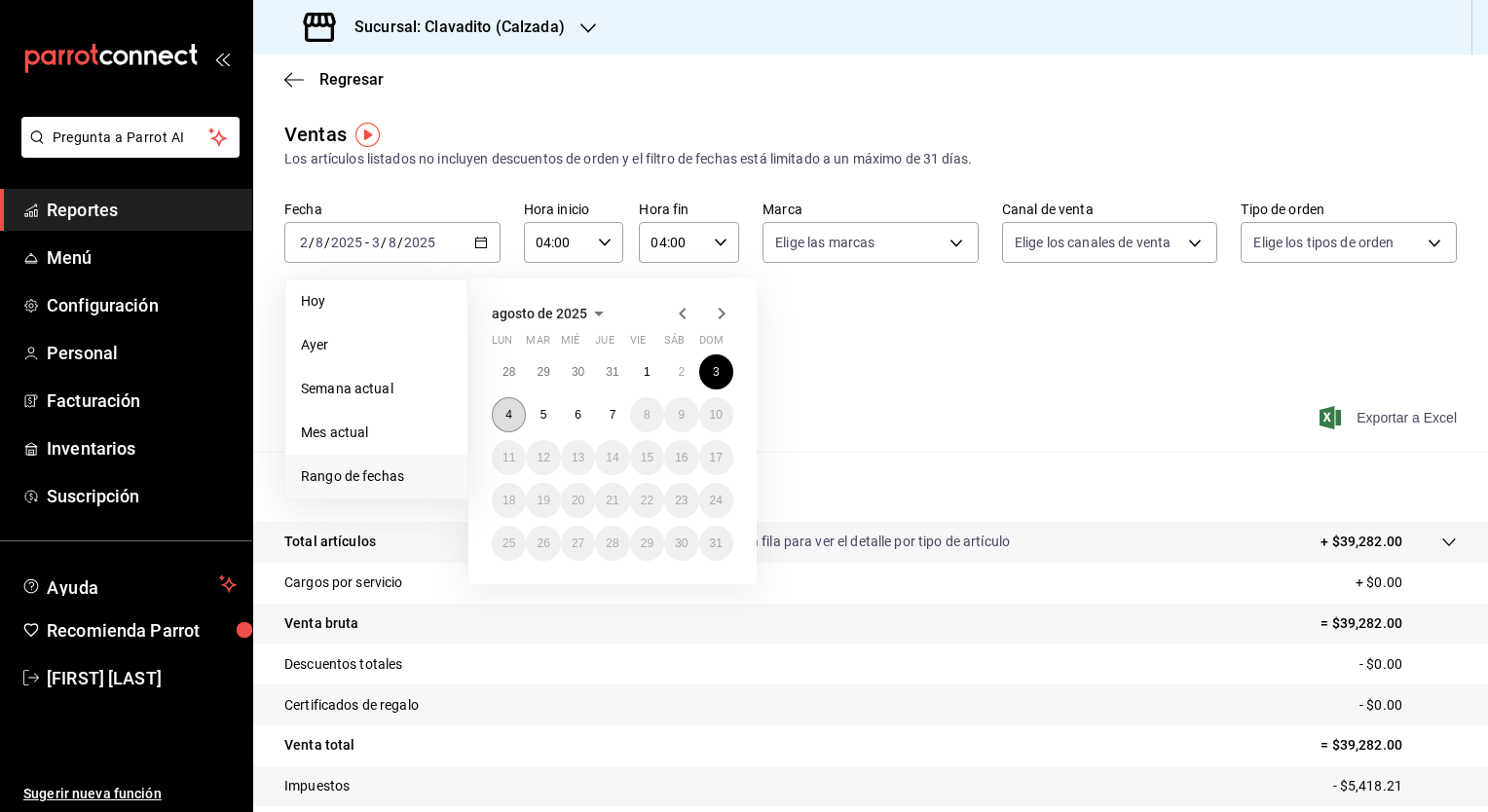 click on "4" at bounding box center [508, 415] 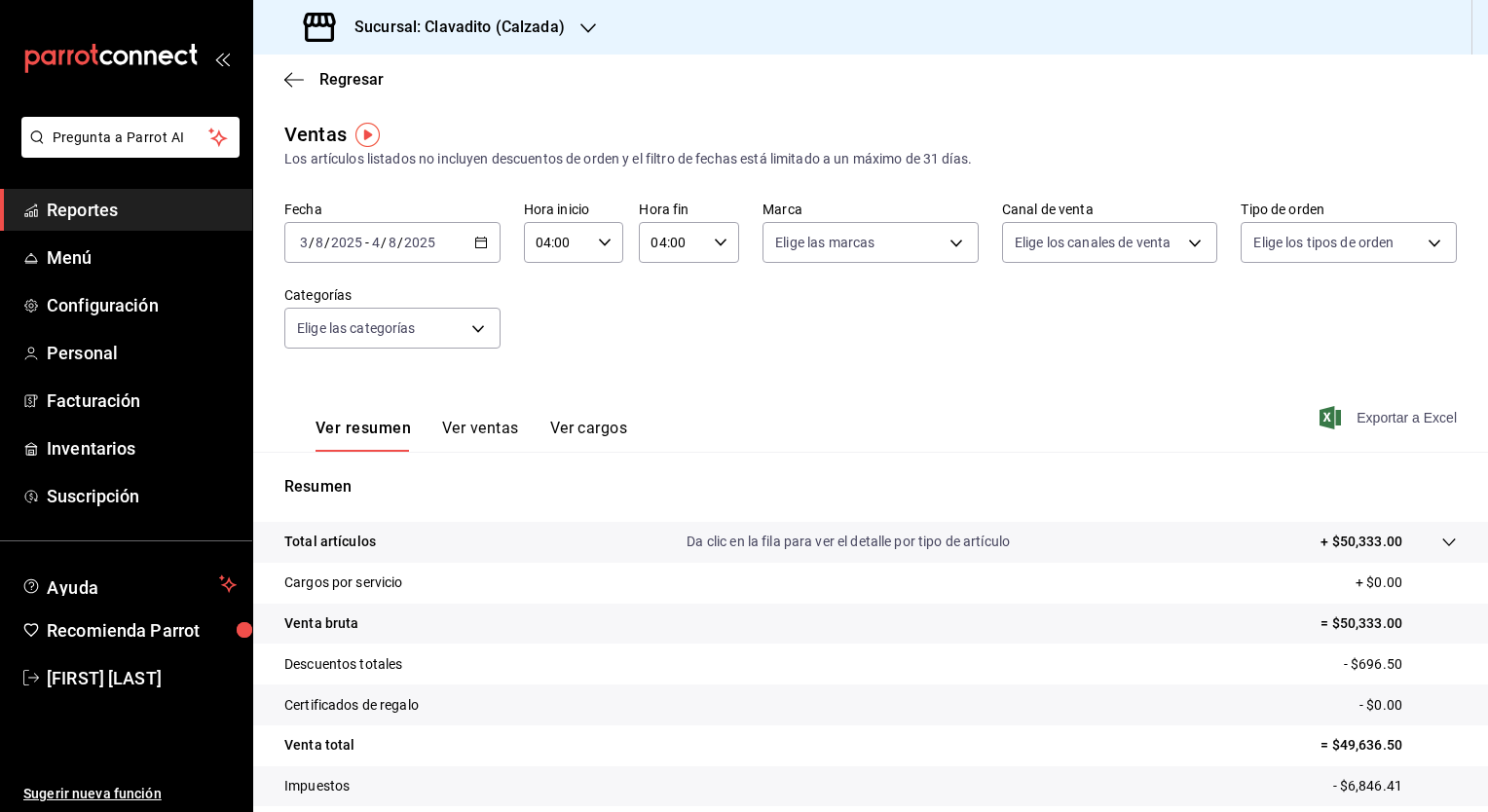 click 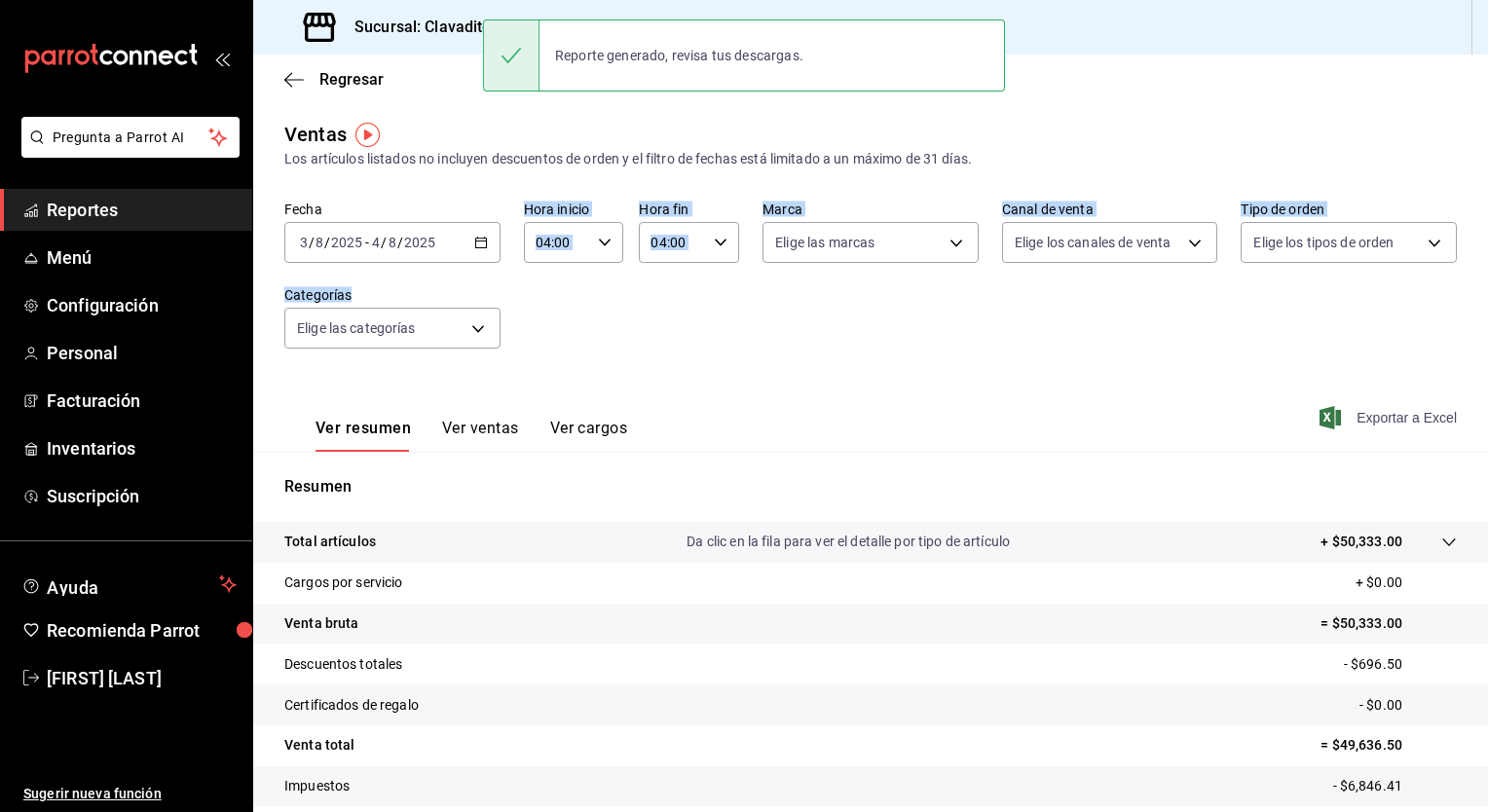 drag, startPoint x: 547, startPoint y: 319, endPoint x: 491, endPoint y: 245, distance: 92.80086 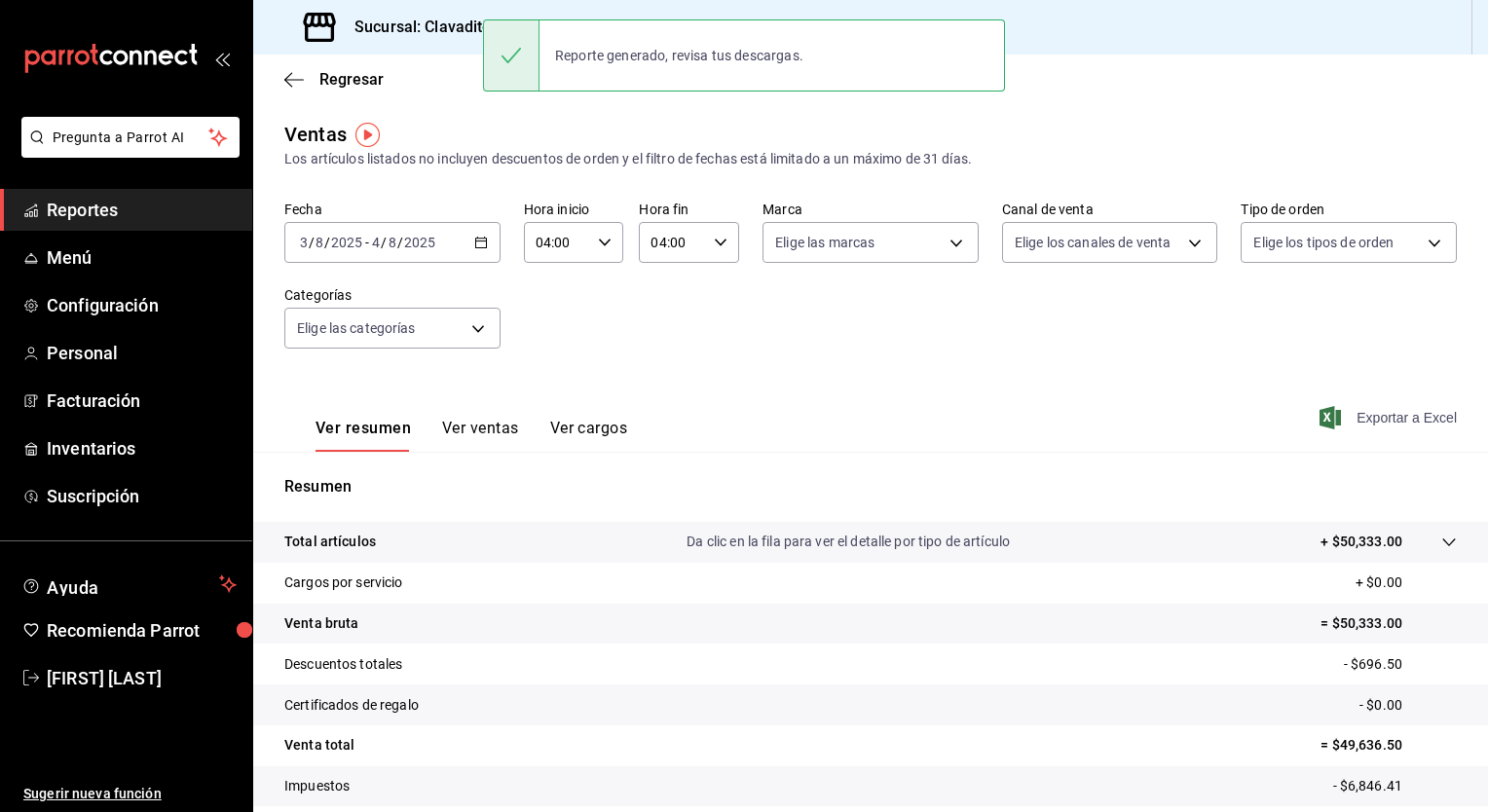 click on "2025-08-03 3 / 8 / 2025 - 2025-08-04 4 / 8 / 2025" at bounding box center [392, 242] 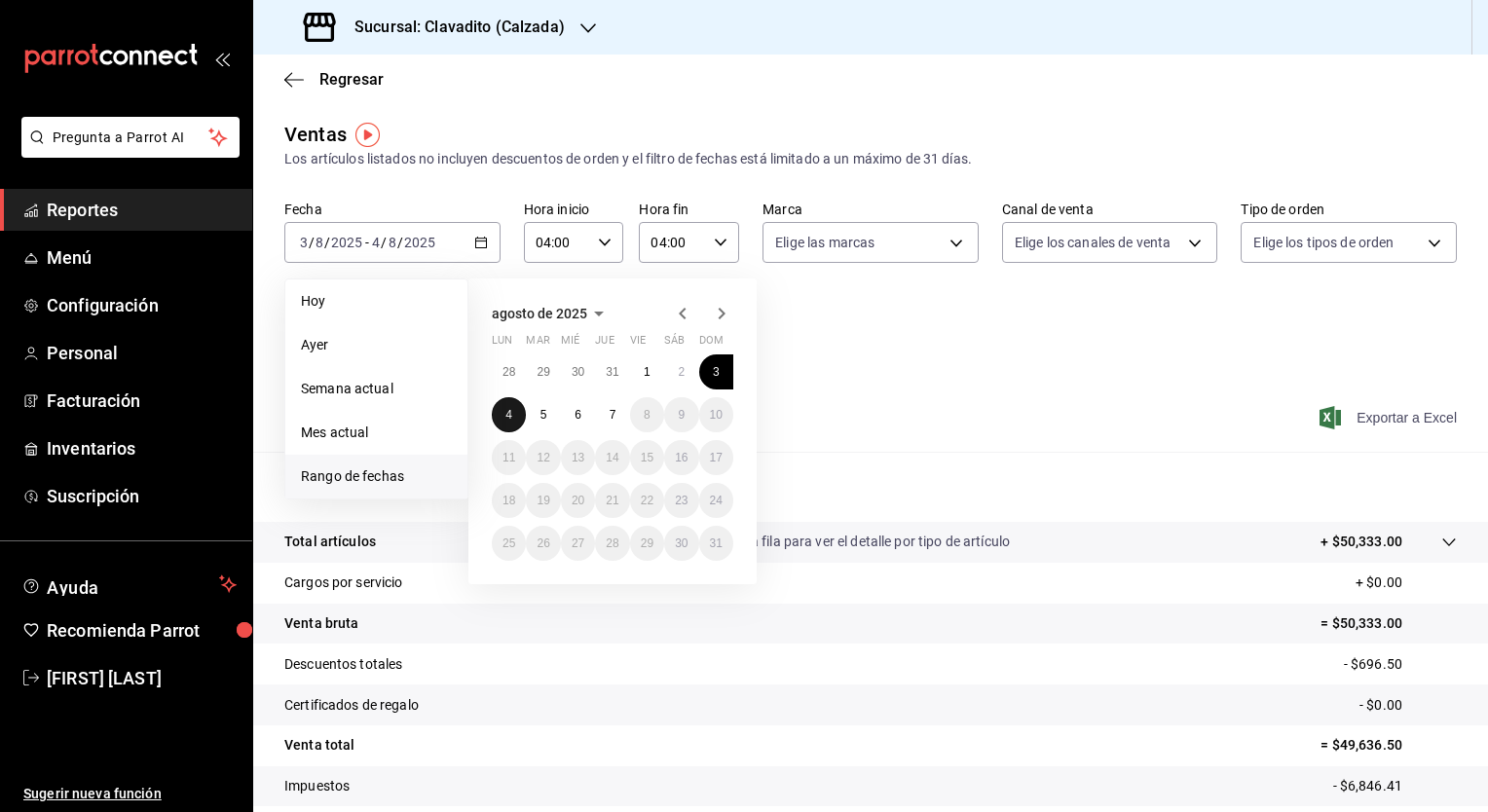 click on "4" at bounding box center (508, 415) 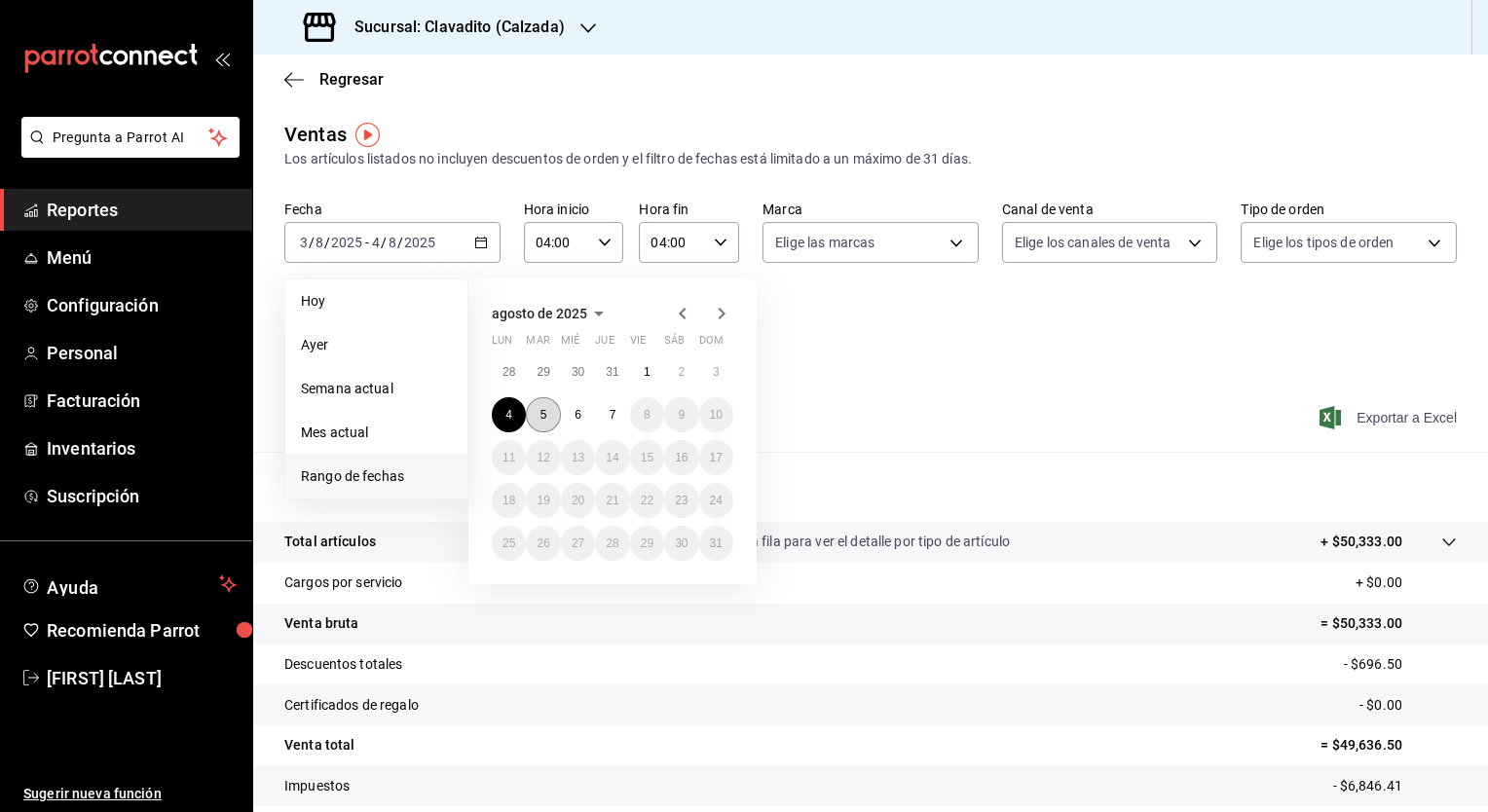 click on "5" at bounding box center [542, 415] 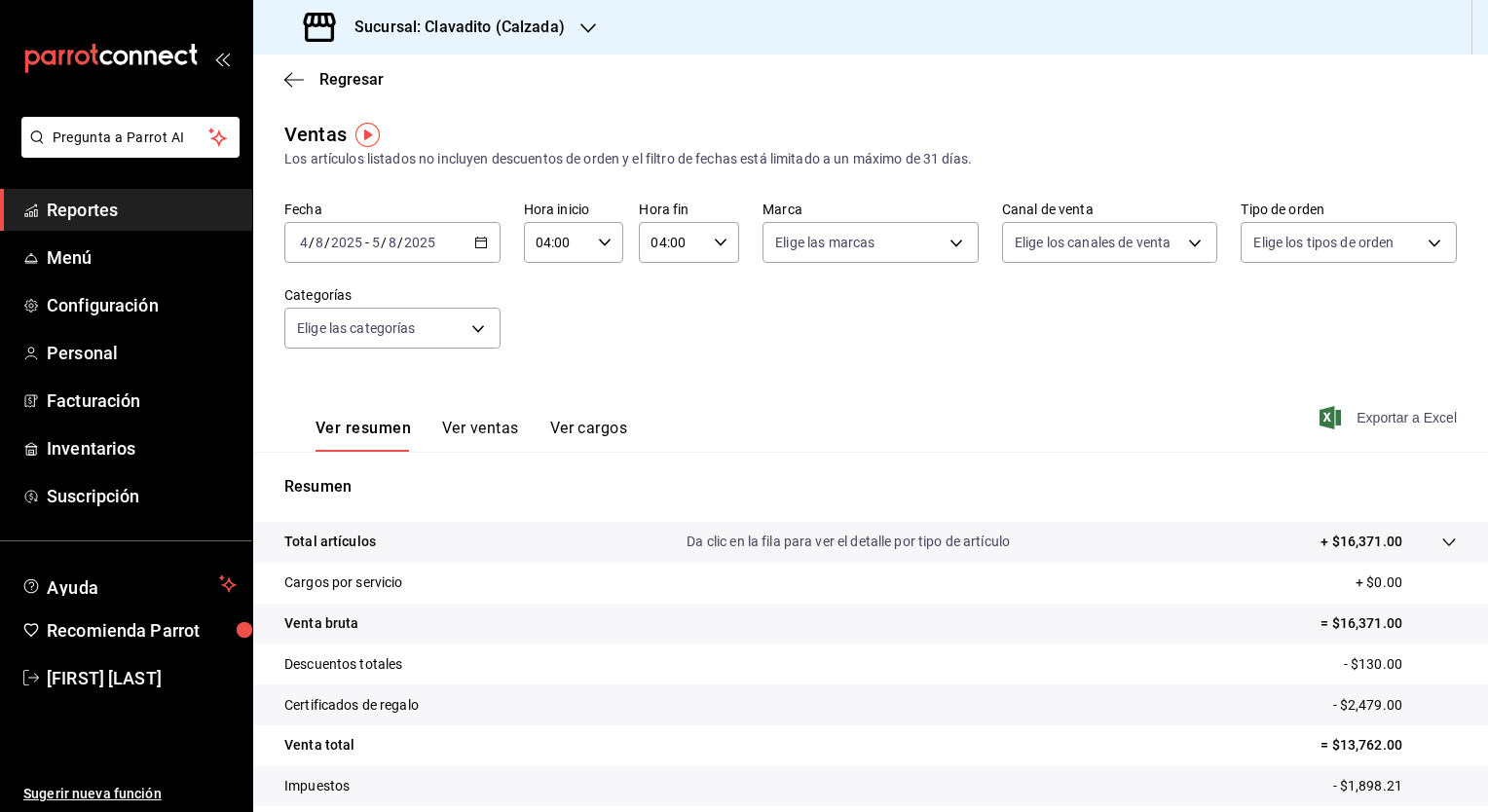 click 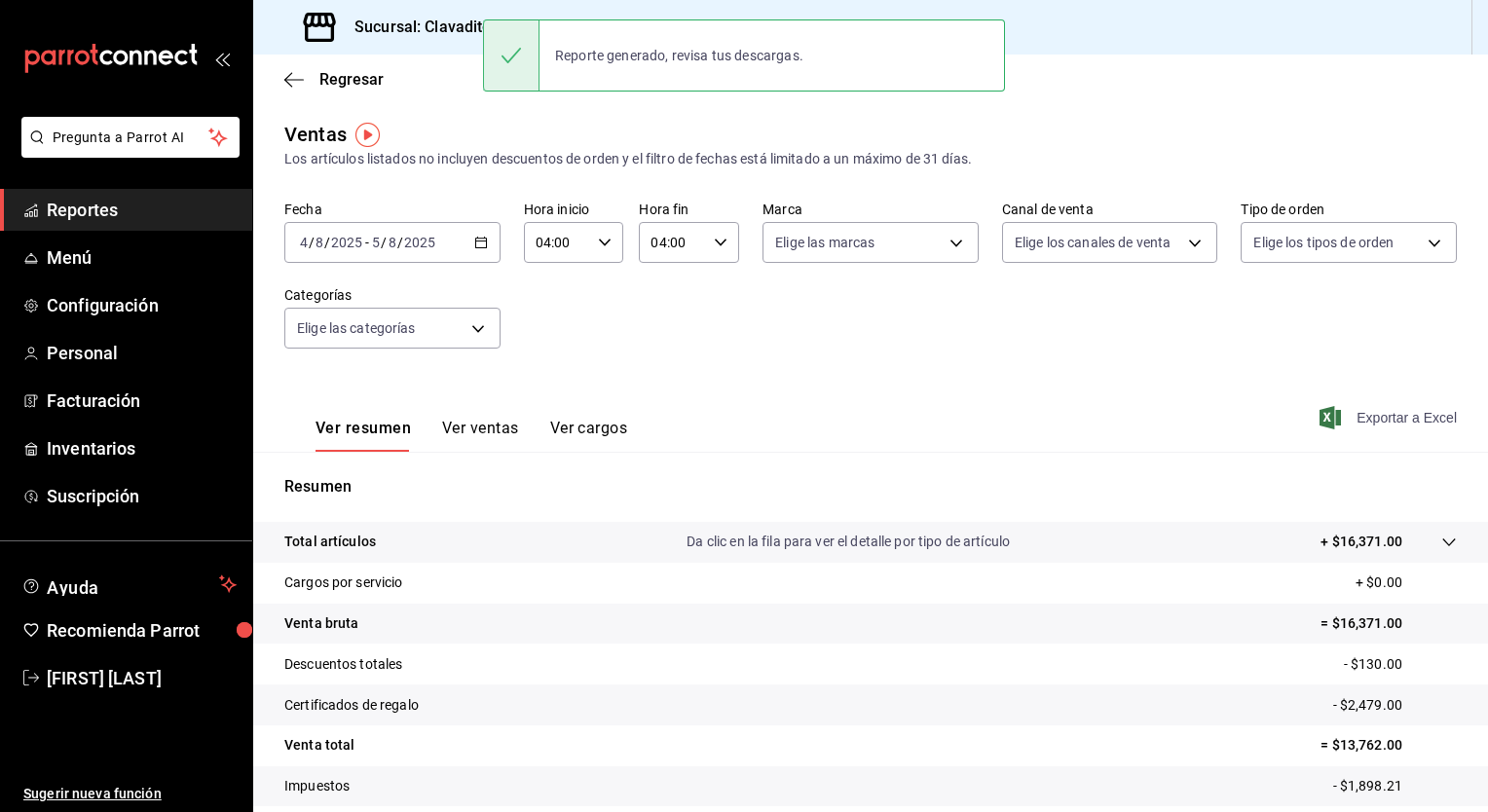 click 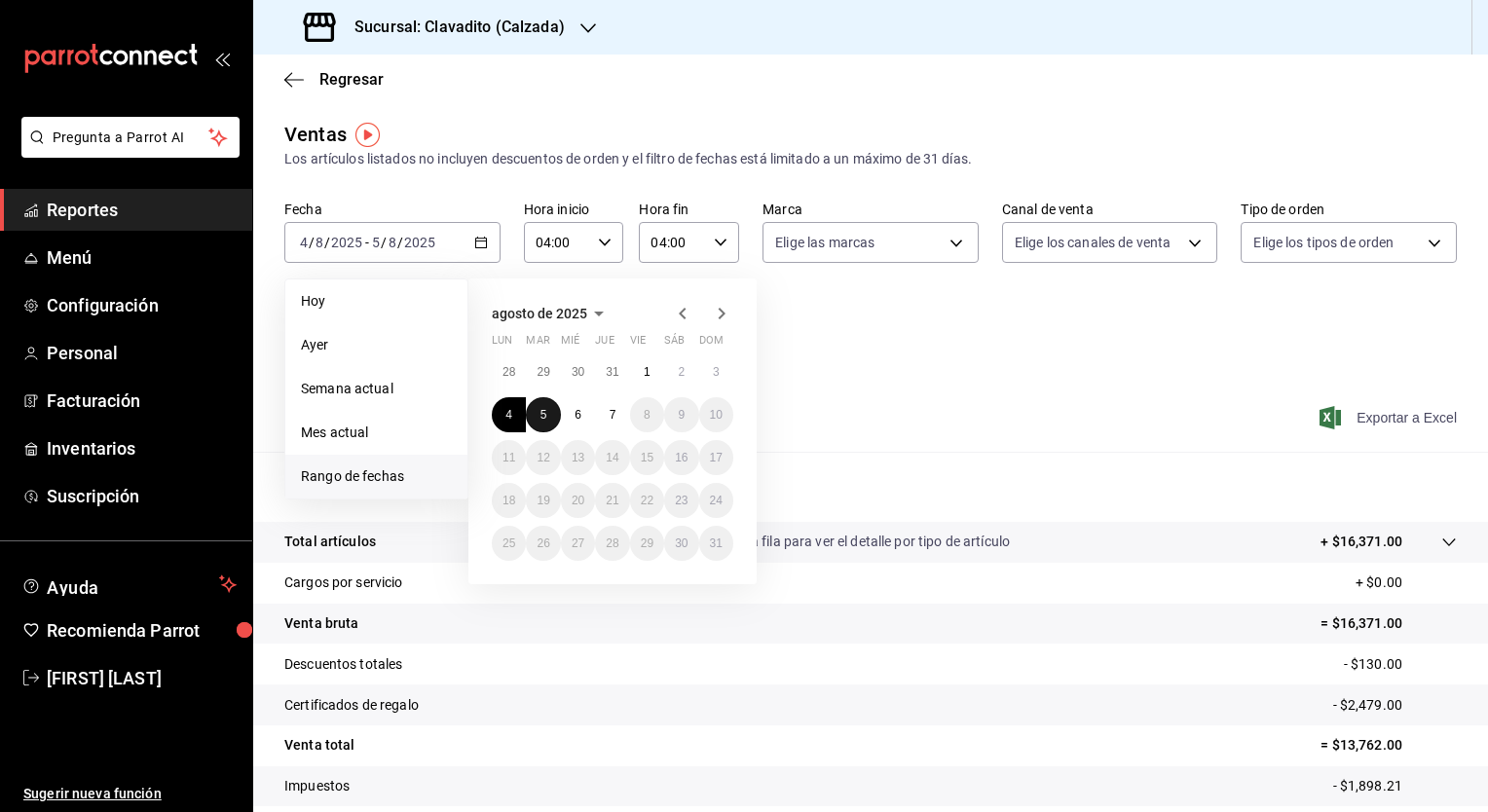 click on "5" at bounding box center (543, 415) 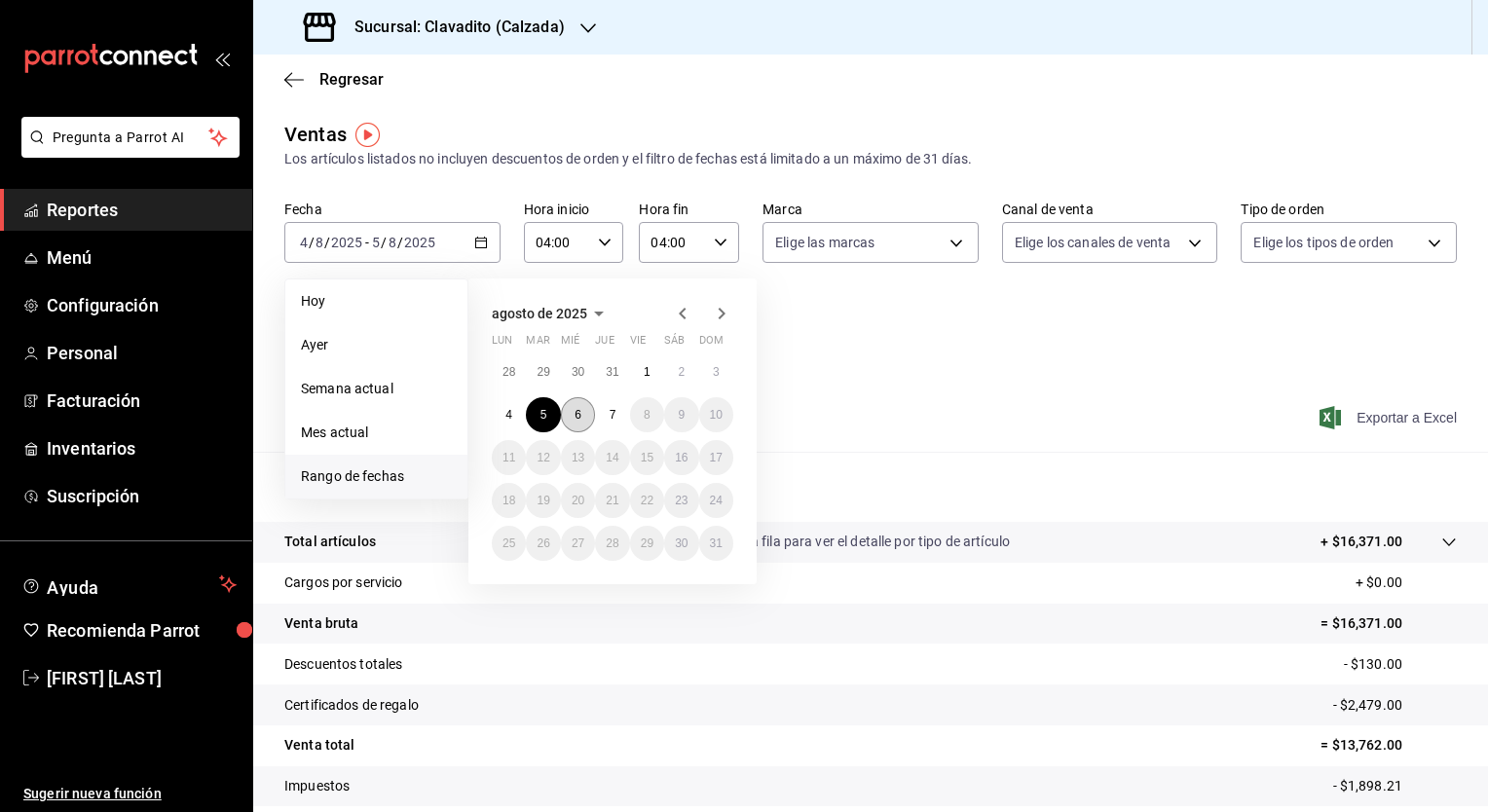 click on "6" at bounding box center (577, 415) 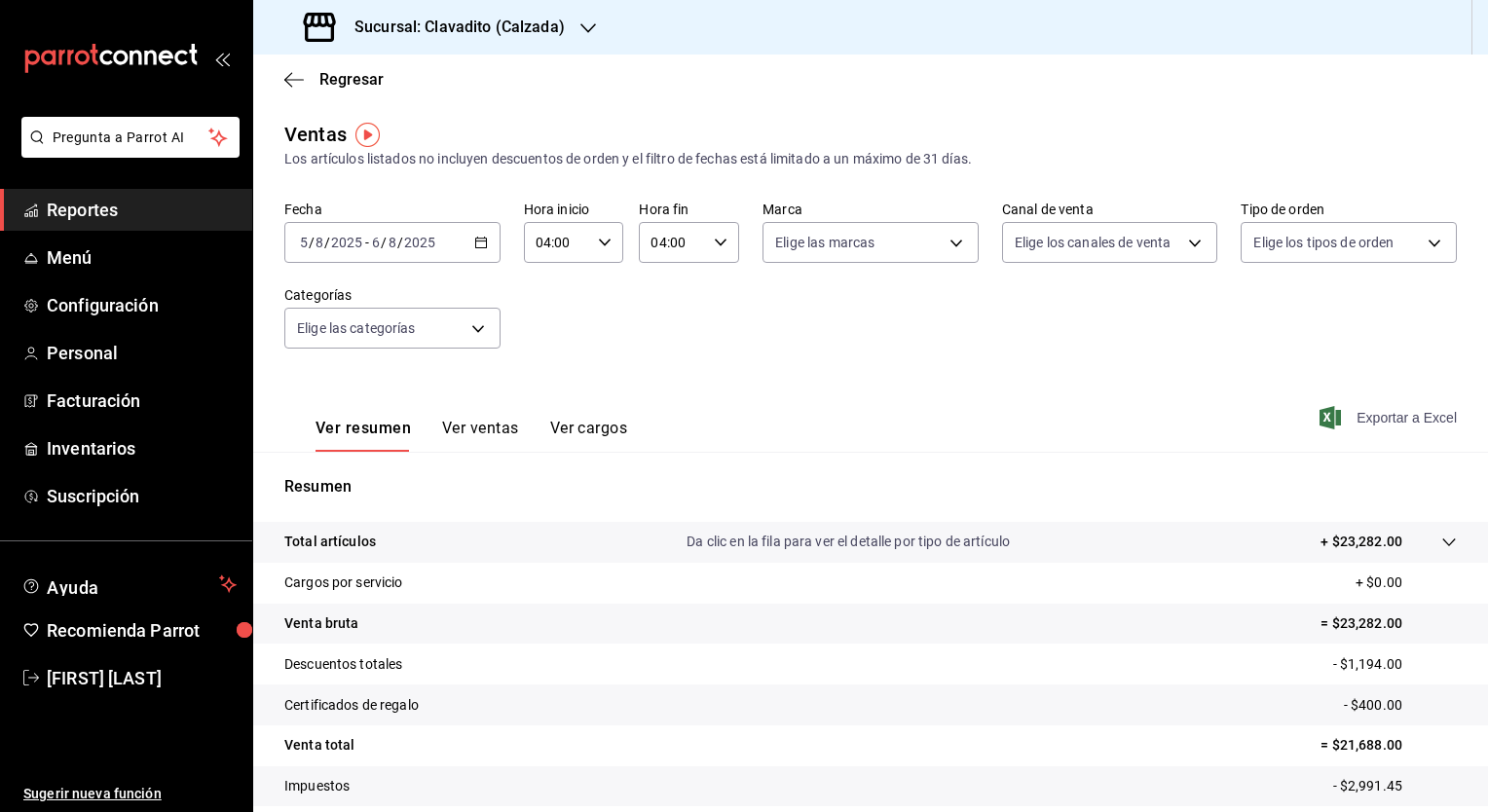 click 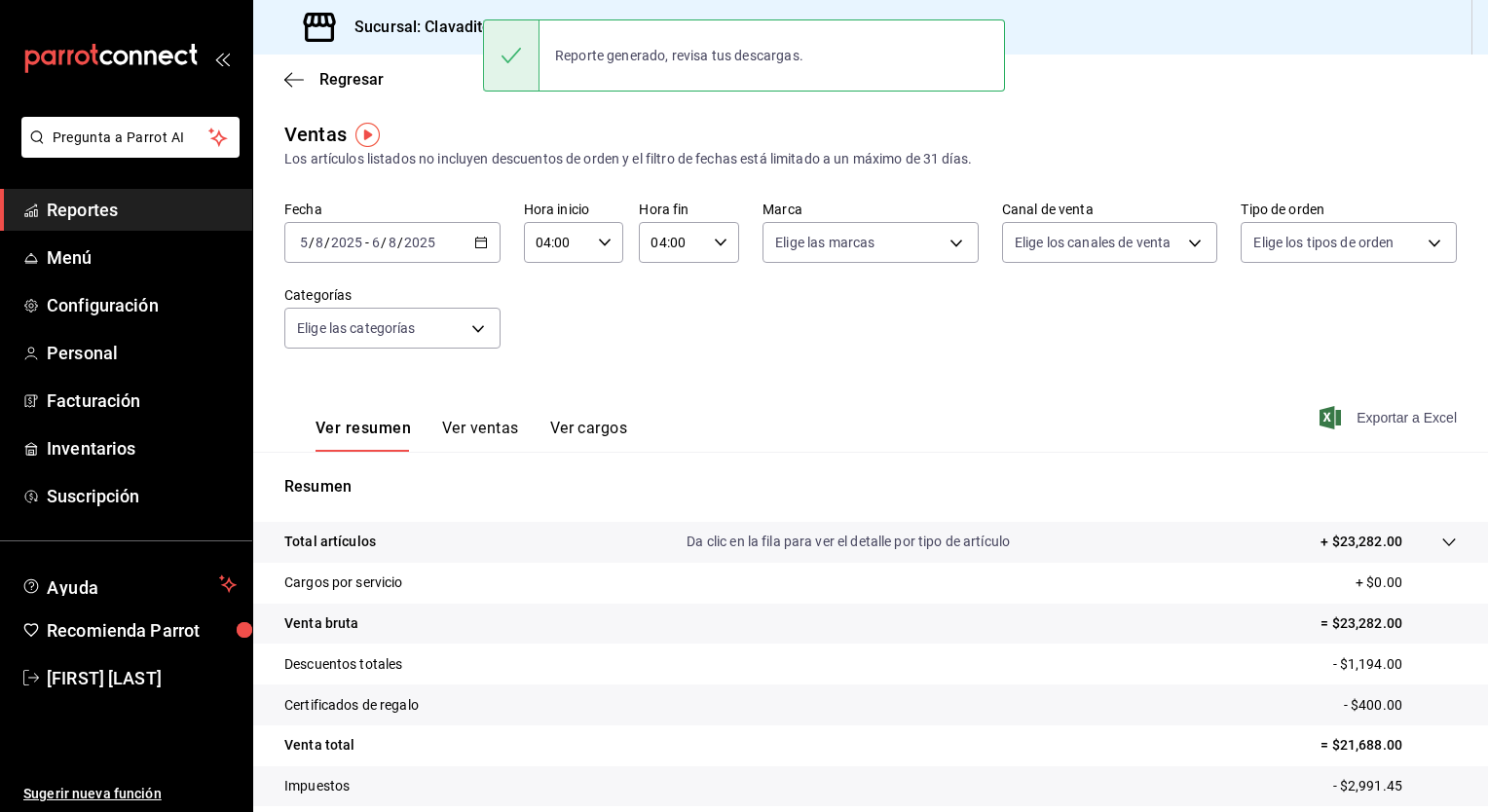 click on "2025-08-05 5 / 8 / 2025 - 2025-08-06 6 / 8 / 2025" at bounding box center [392, 242] 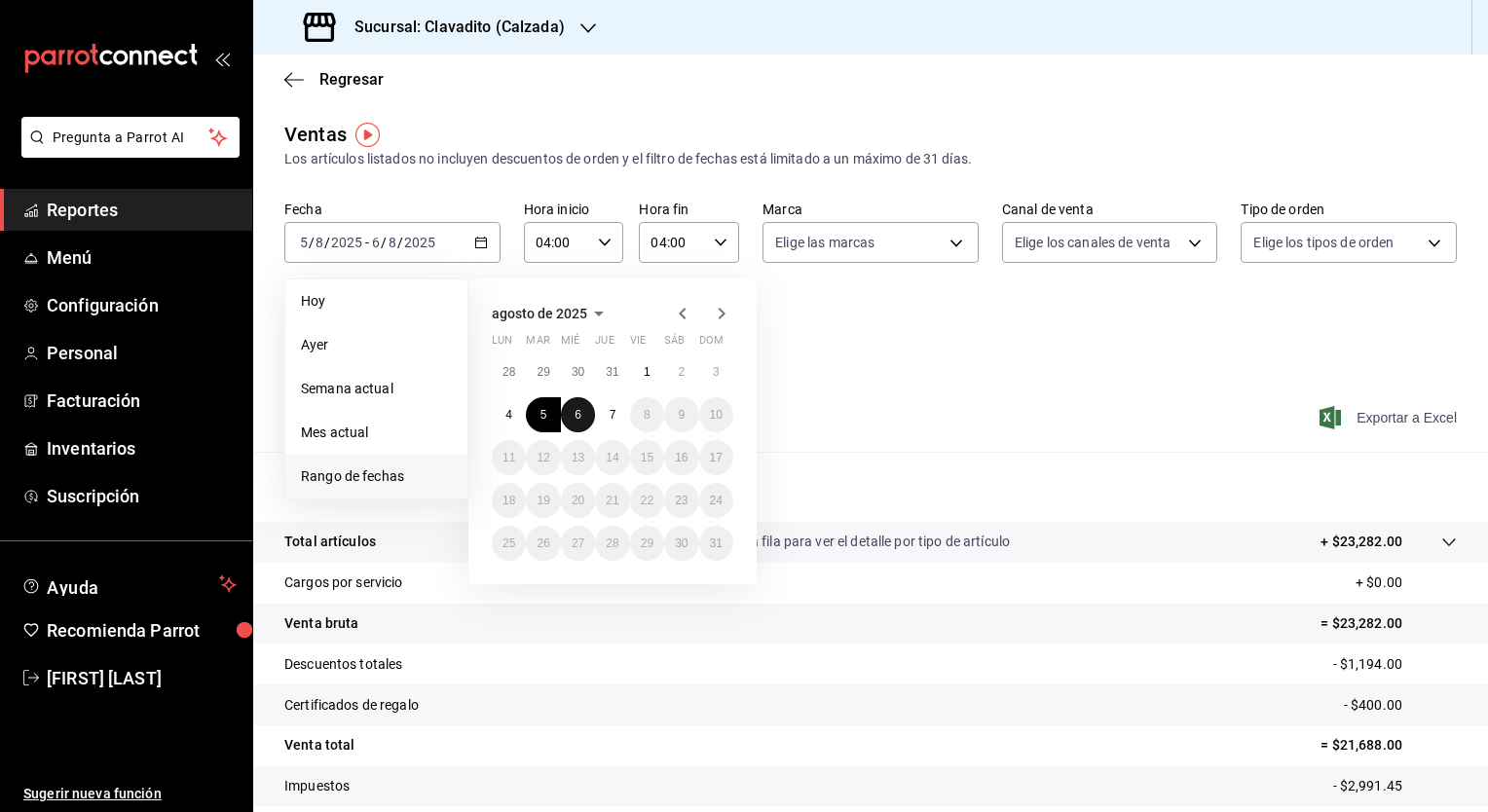 click on "6" at bounding box center (577, 415) 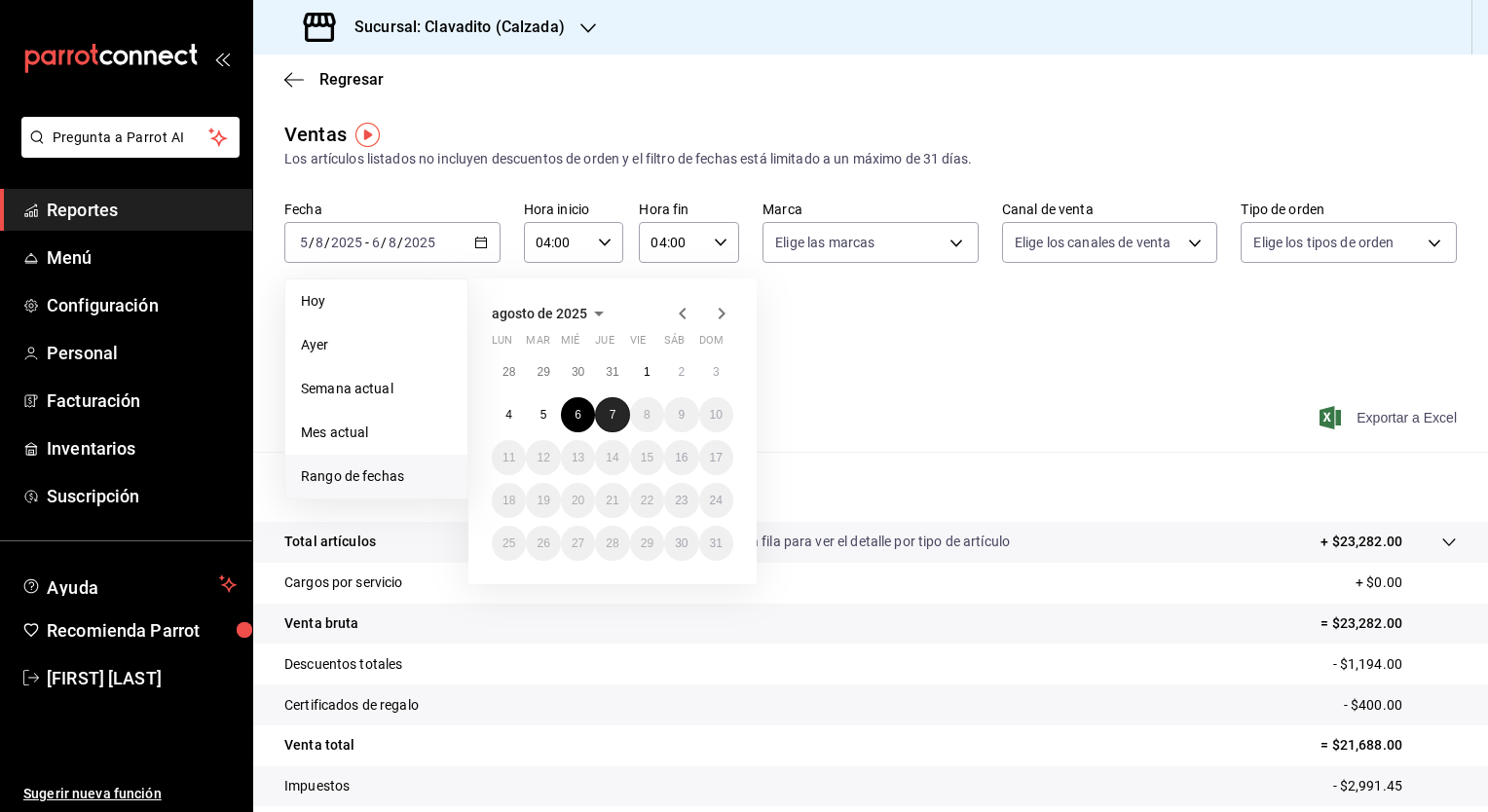 click on "7" at bounding box center [612, 415] 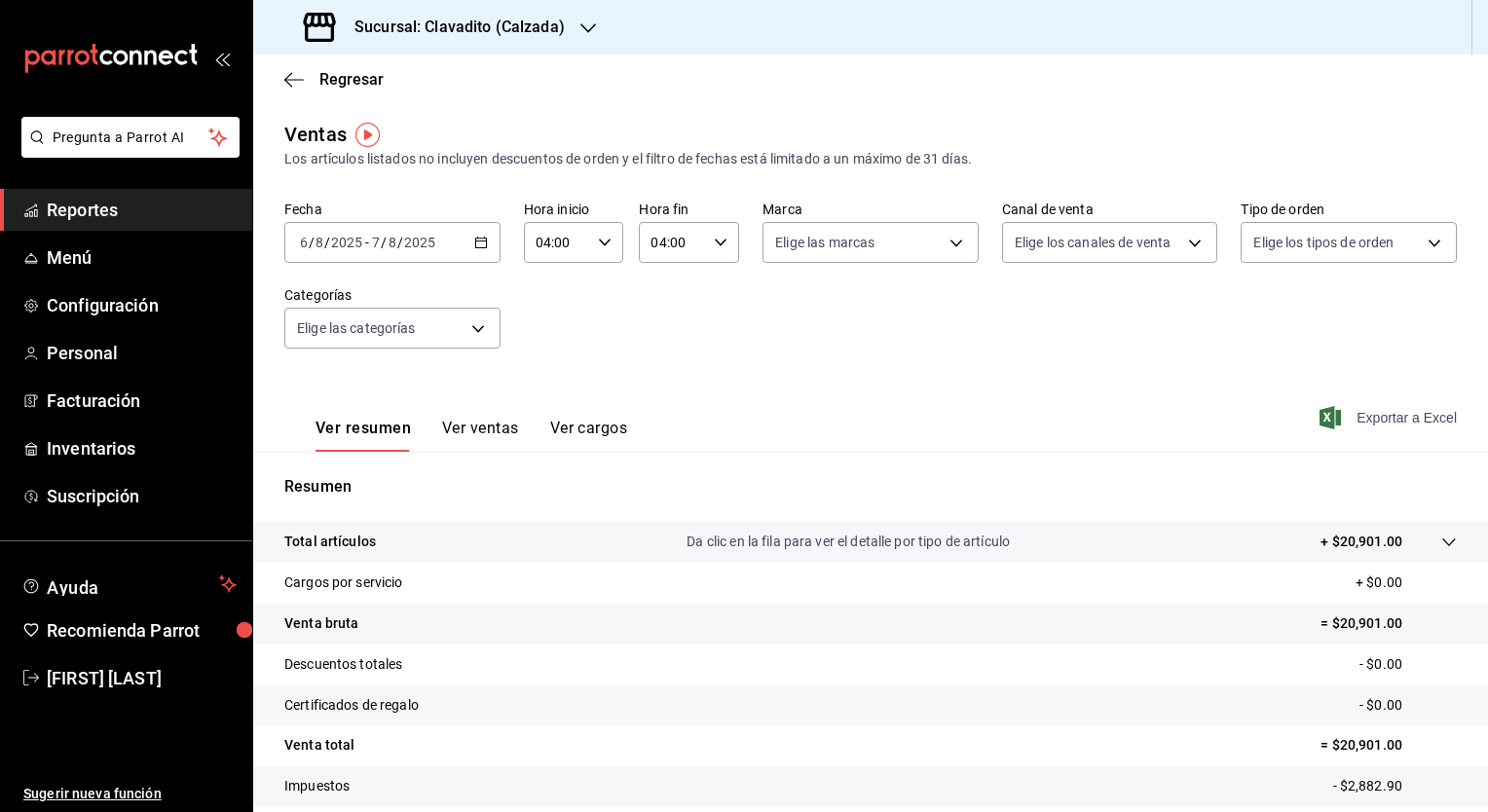 click 